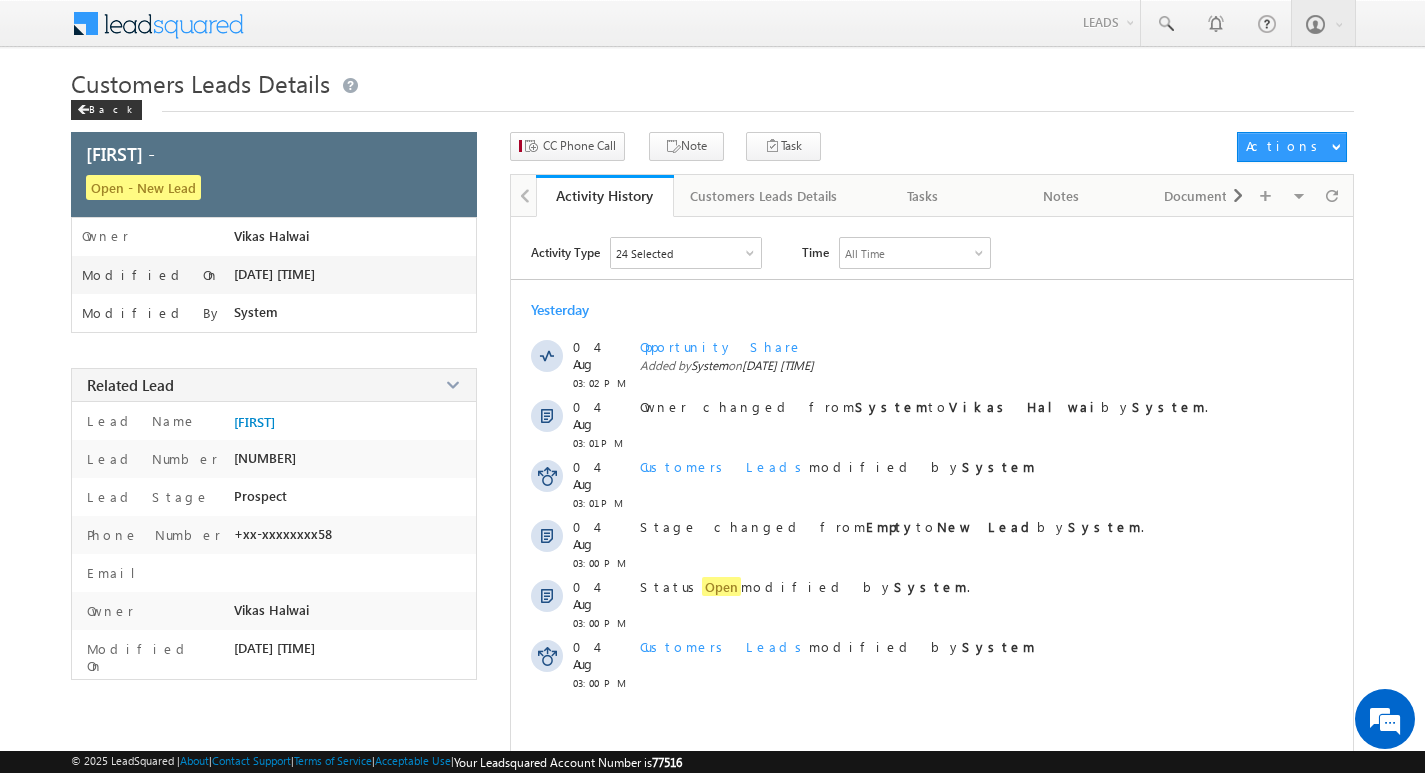 scroll, scrollTop: 0, scrollLeft: 0, axis: both 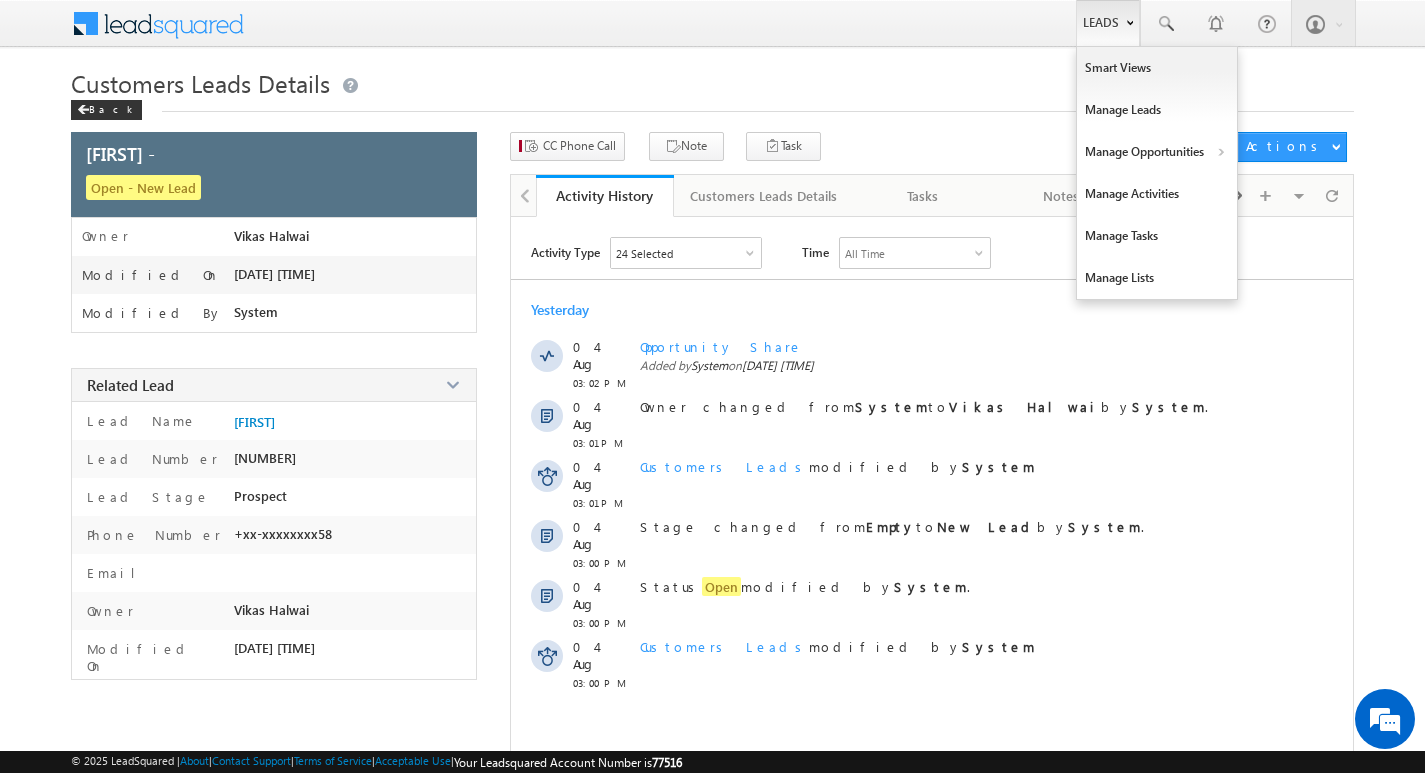 click on "Leads" at bounding box center (1108, 23) 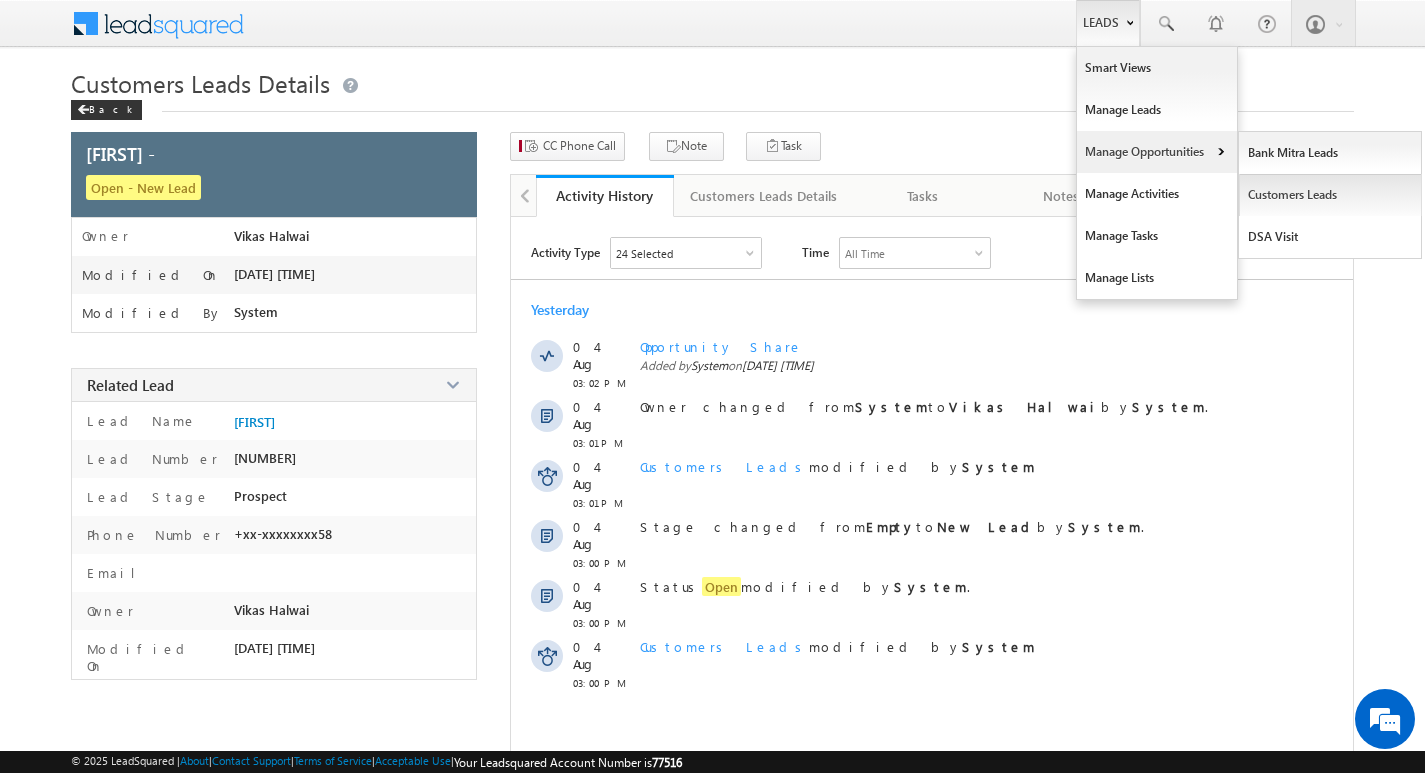 click on "Customers Leads" at bounding box center (1330, 195) 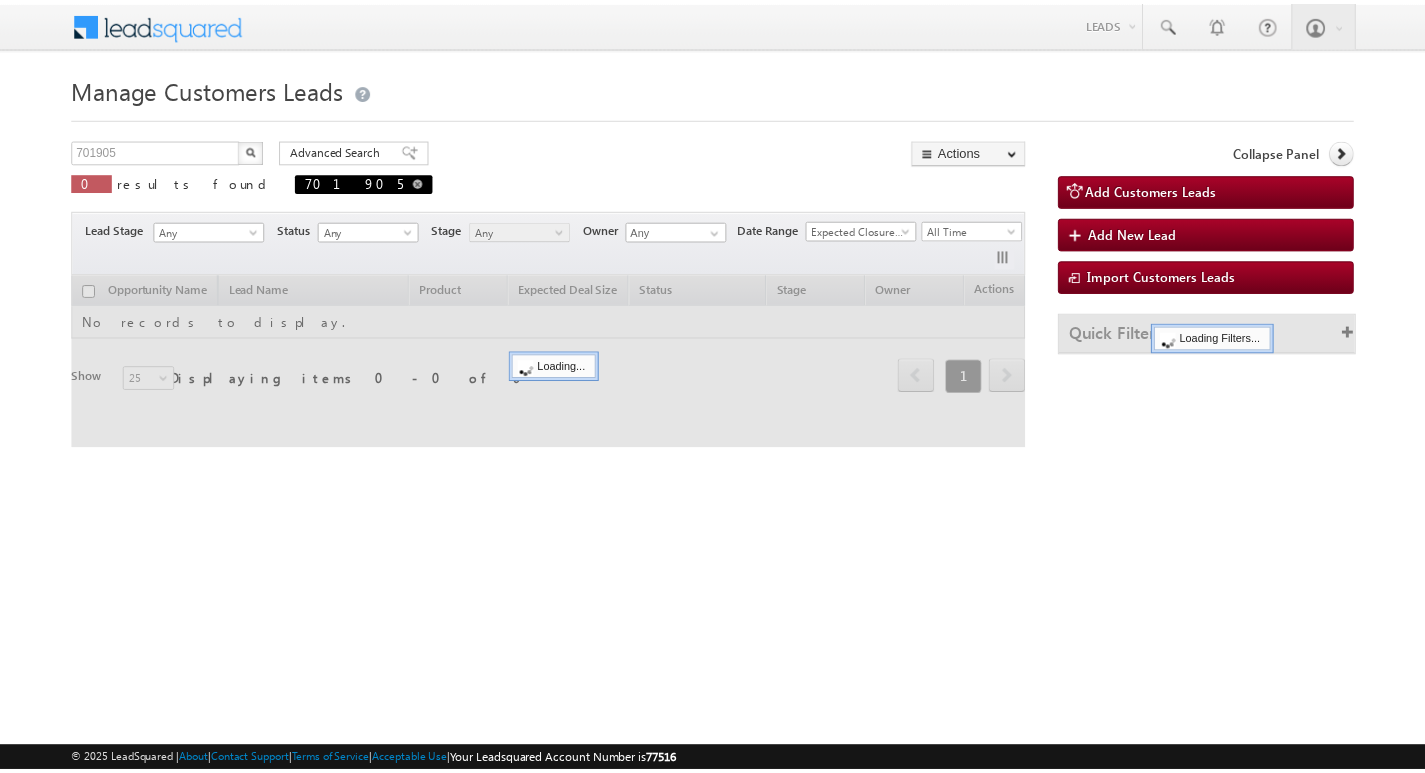 scroll, scrollTop: 0, scrollLeft: 0, axis: both 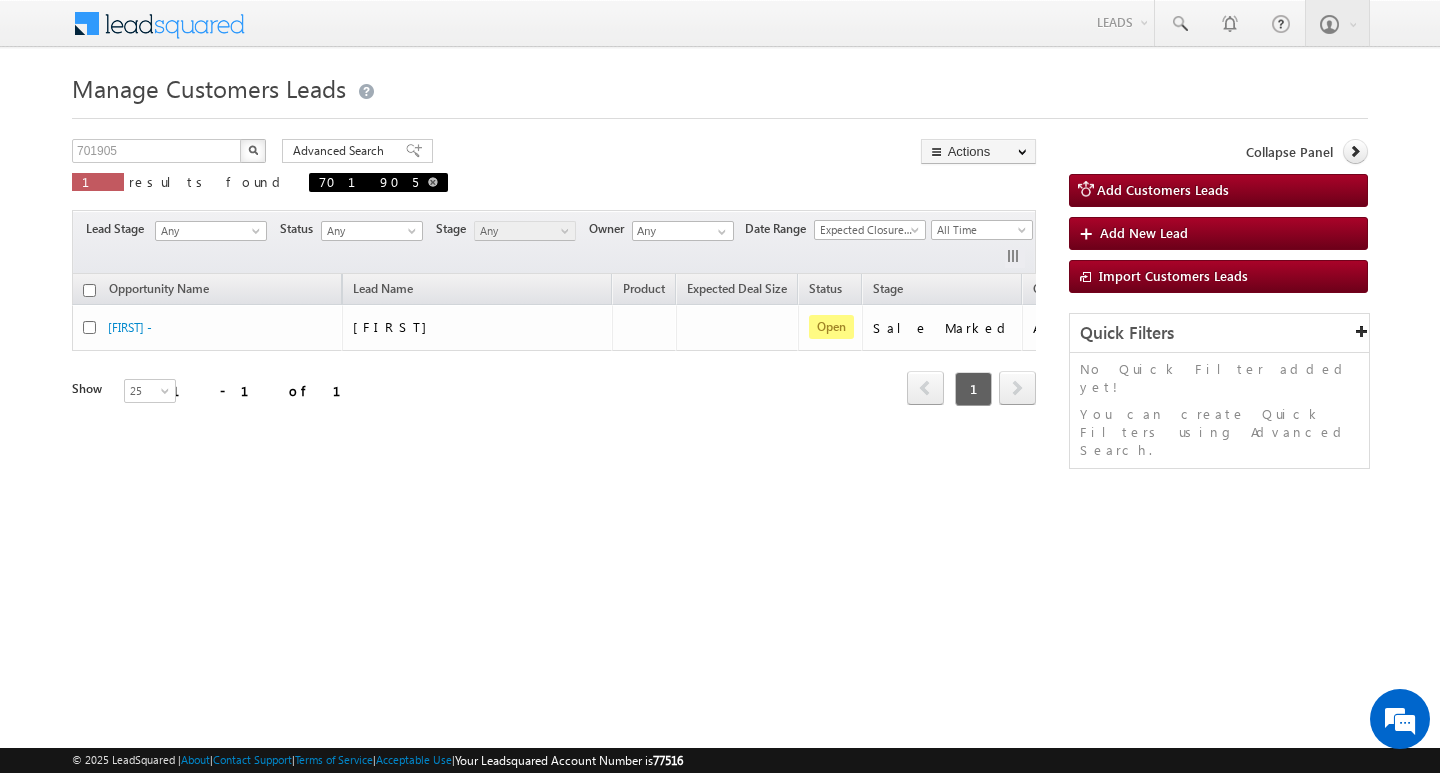 click at bounding box center (433, 182) 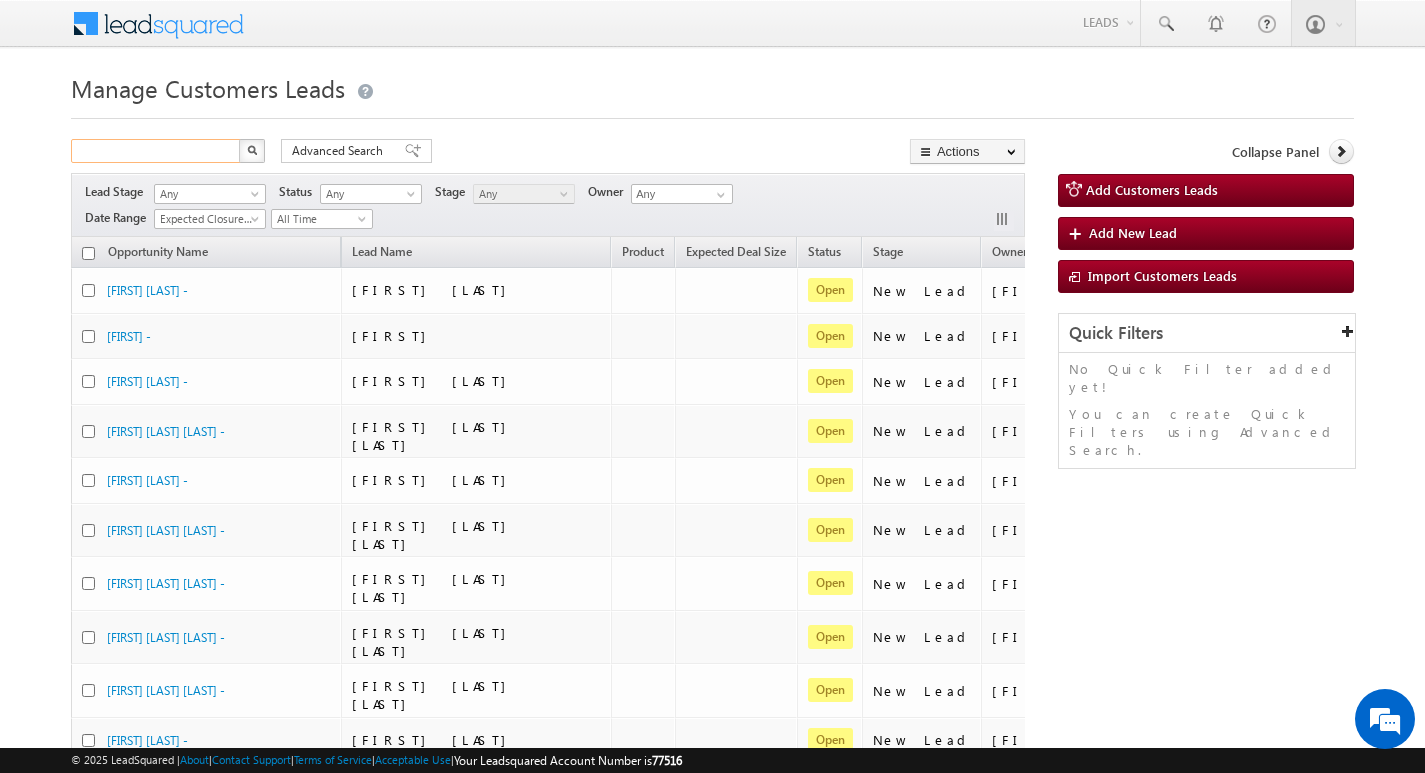 click at bounding box center [156, 151] 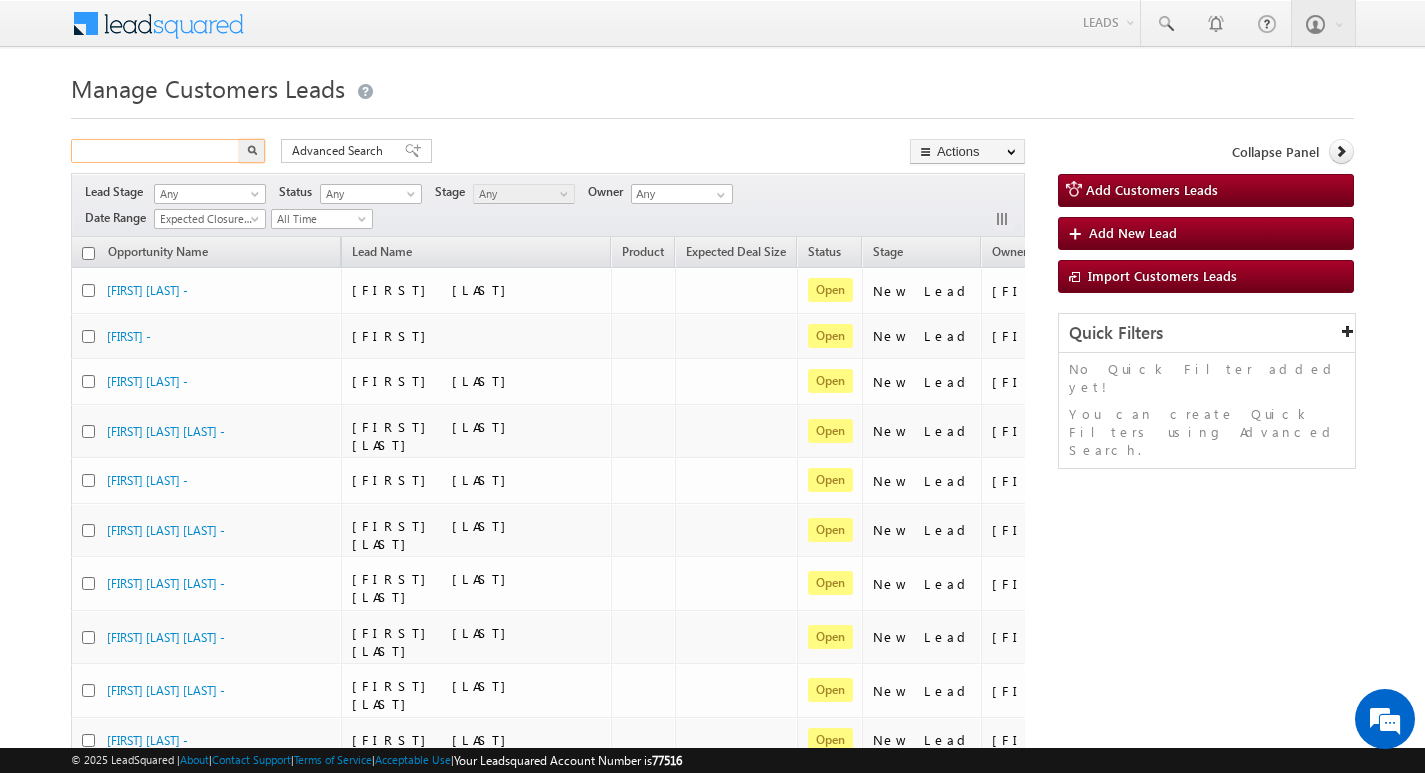 paste on "[NUMBER]" 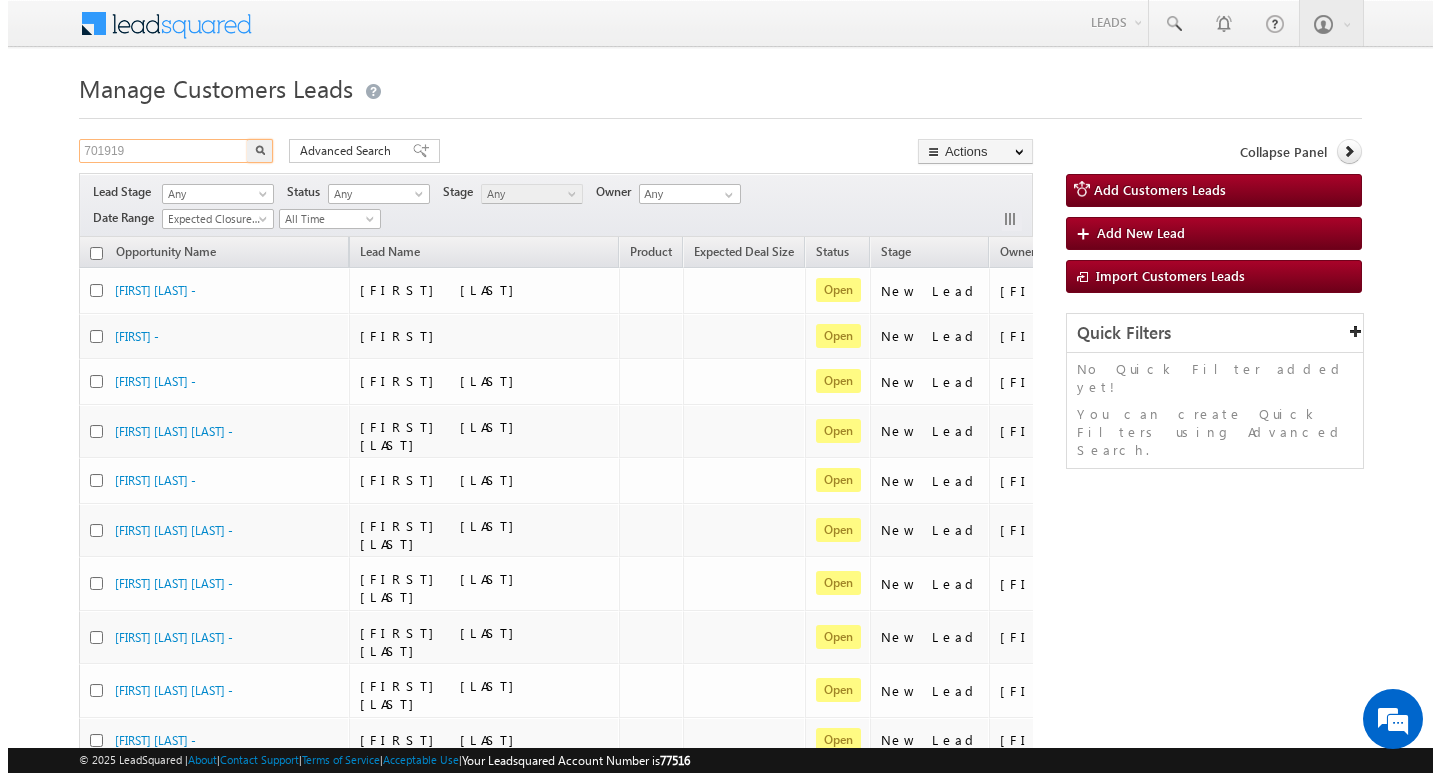 scroll, scrollTop: 0, scrollLeft: 0, axis: both 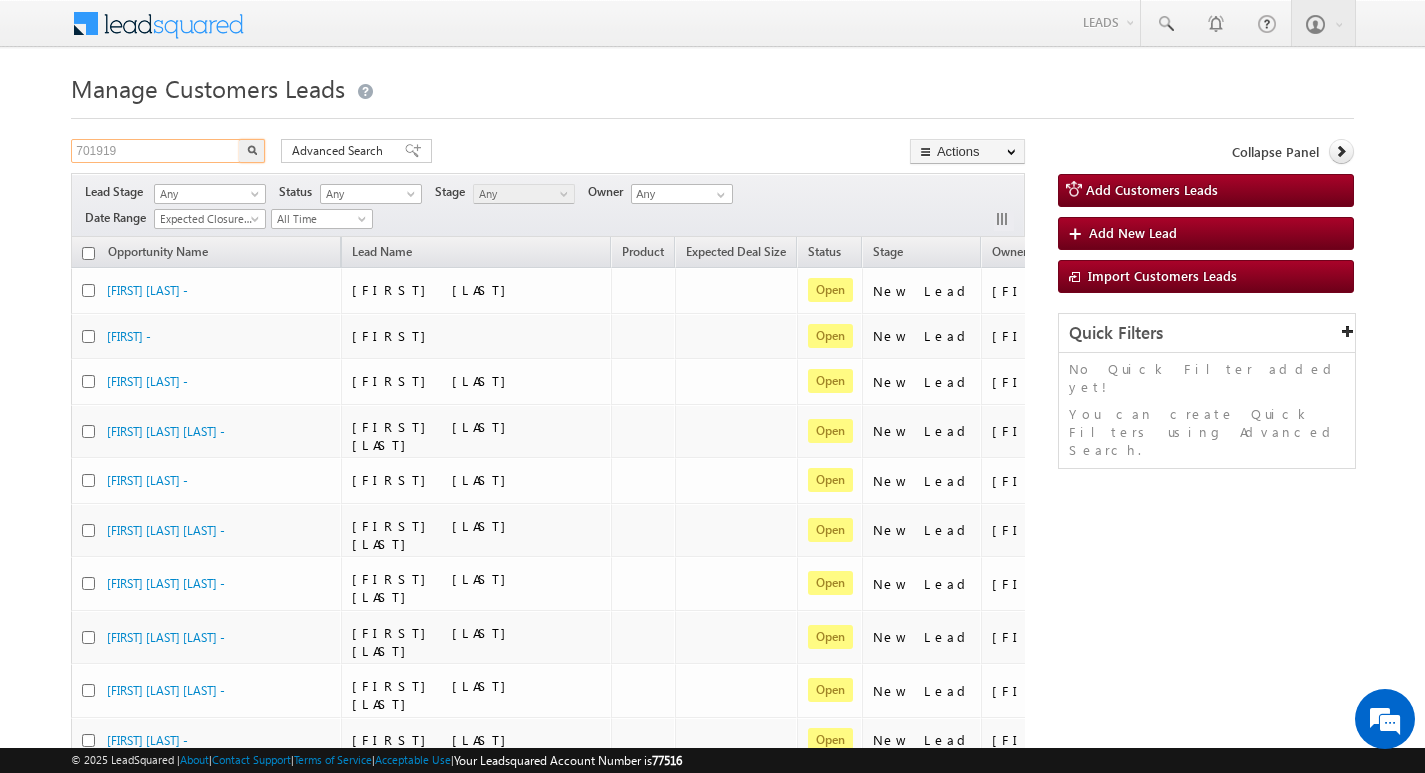 type on "[NUMBER]" 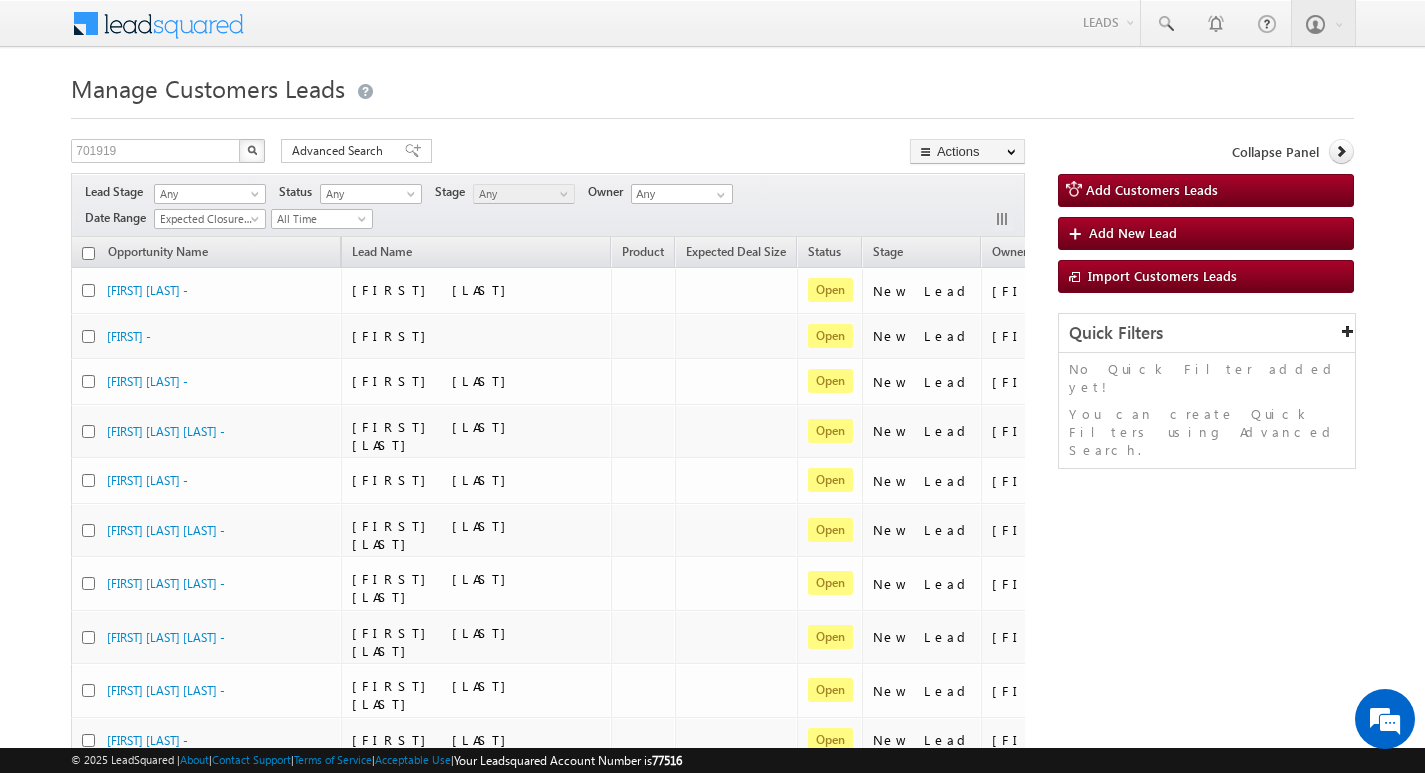 click at bounding box center (252, 150) 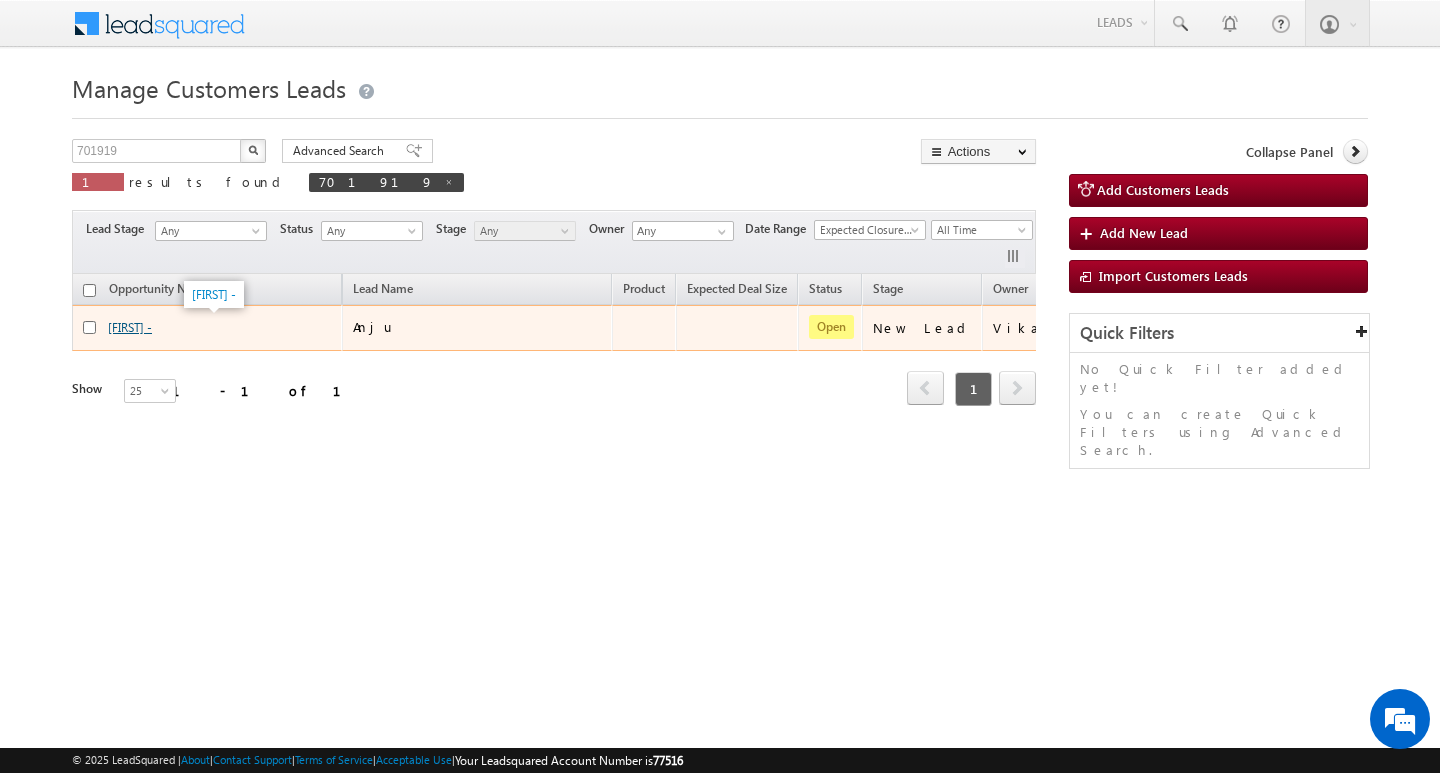 click on "[FIRST]  -" at bounding box center (130, 327) 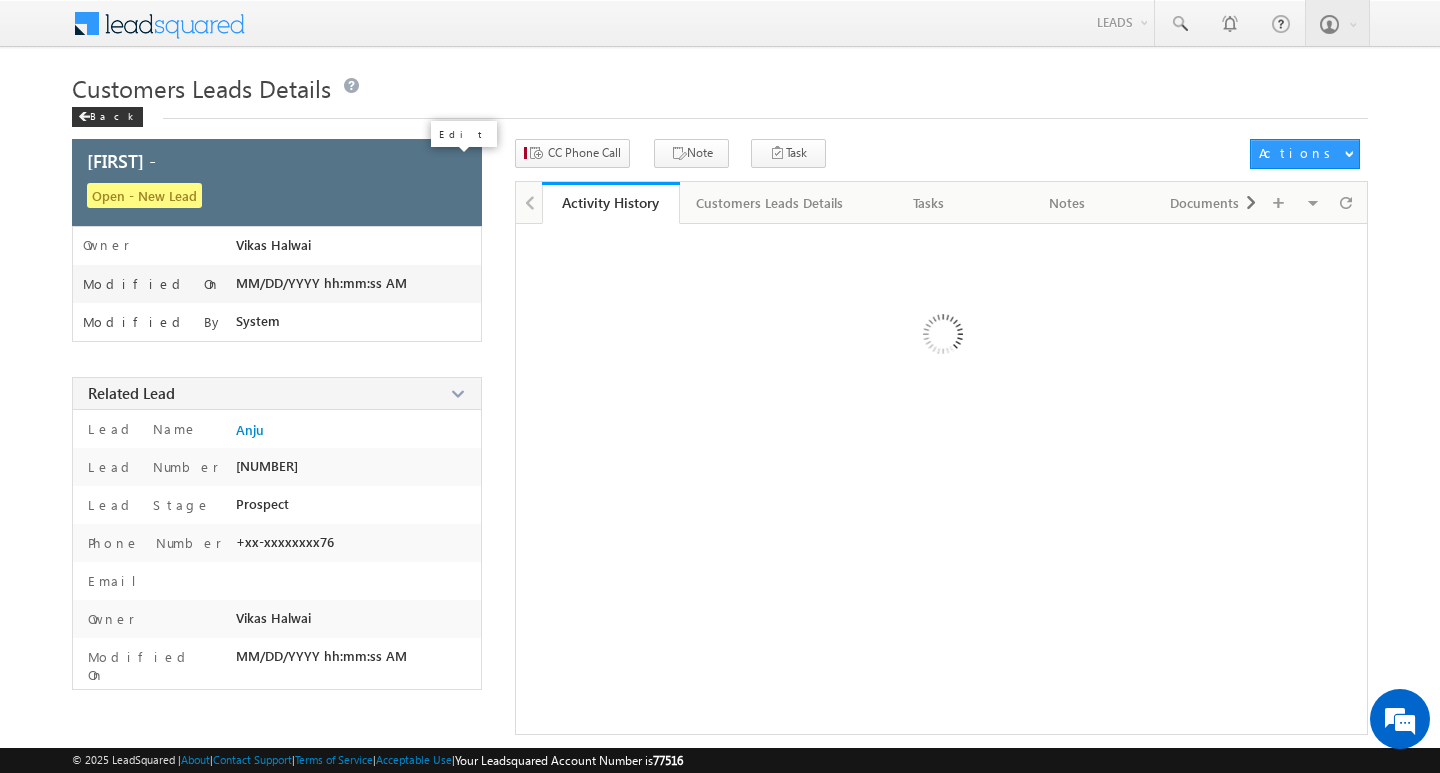 scroll, scrollTop: 0, scrollLeft: 0, axis: both 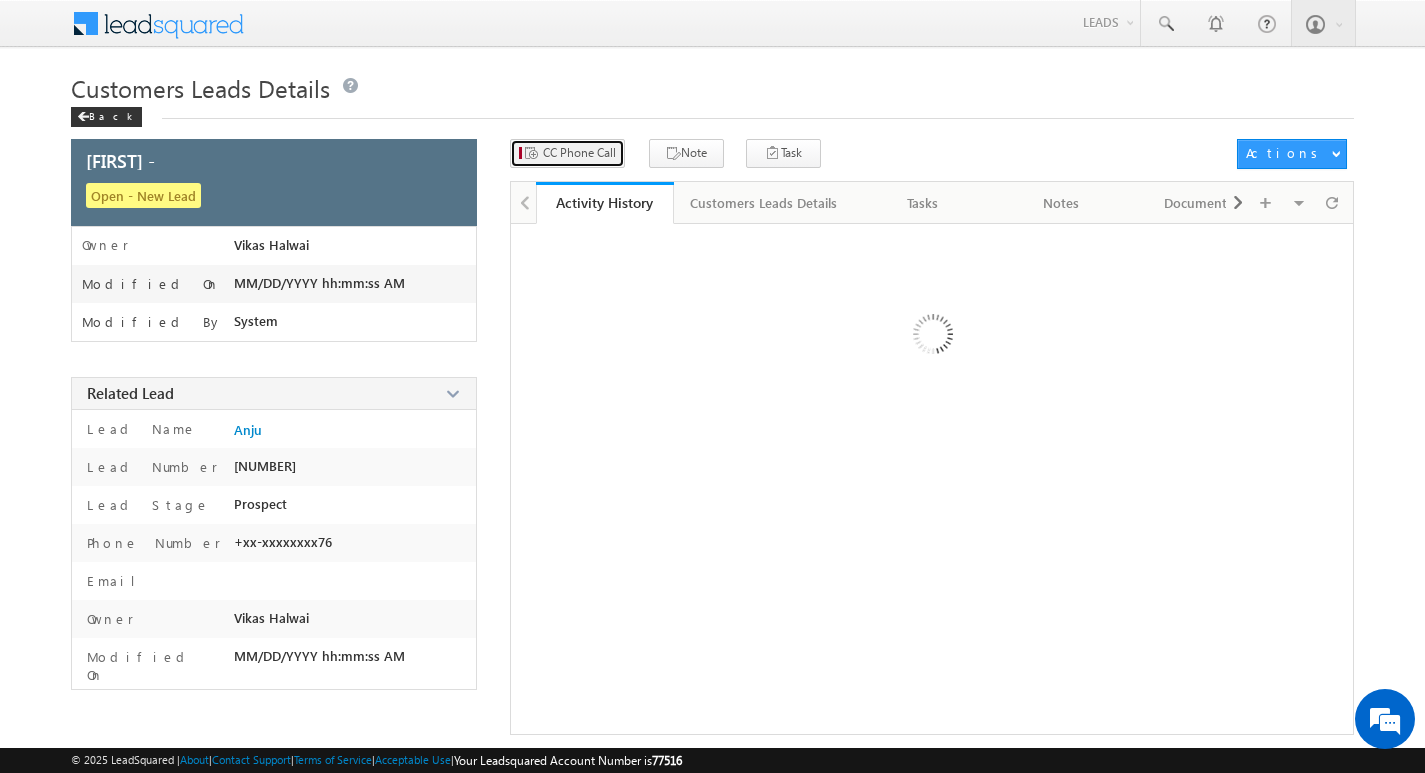 click on "CC Phone Call" at bounding box center [579, 153] 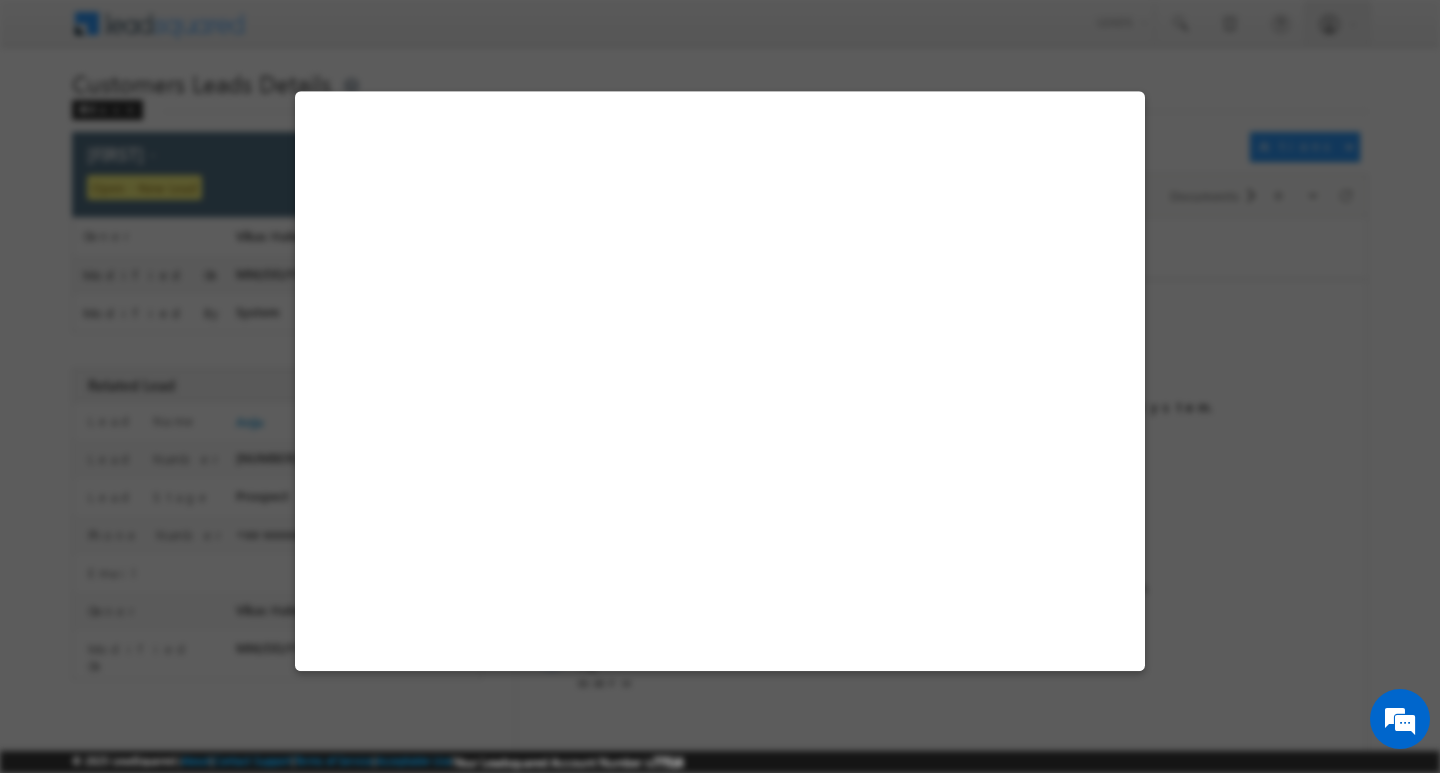 select on "Mathura" 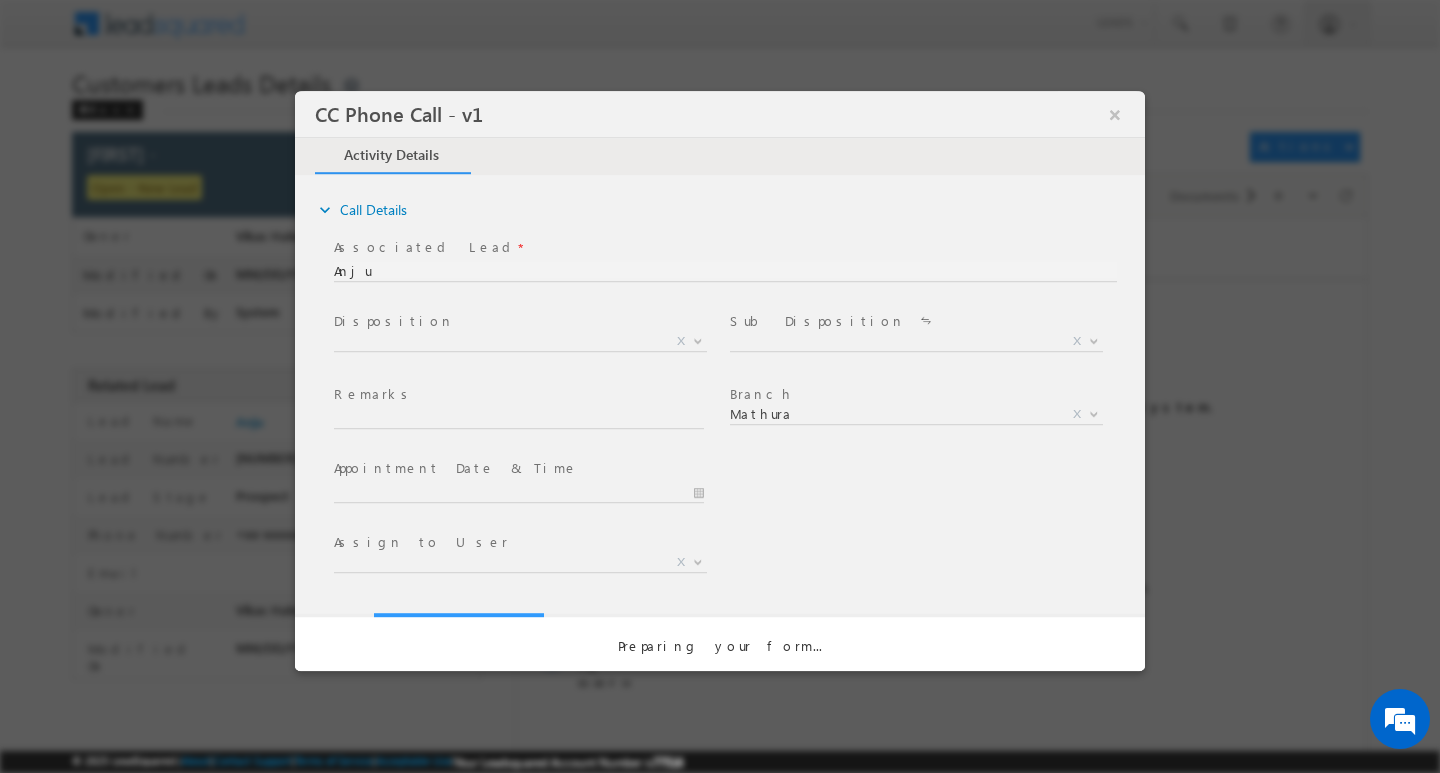 scroll, scrollTop: 0, scrollLeft: 0, axis: both 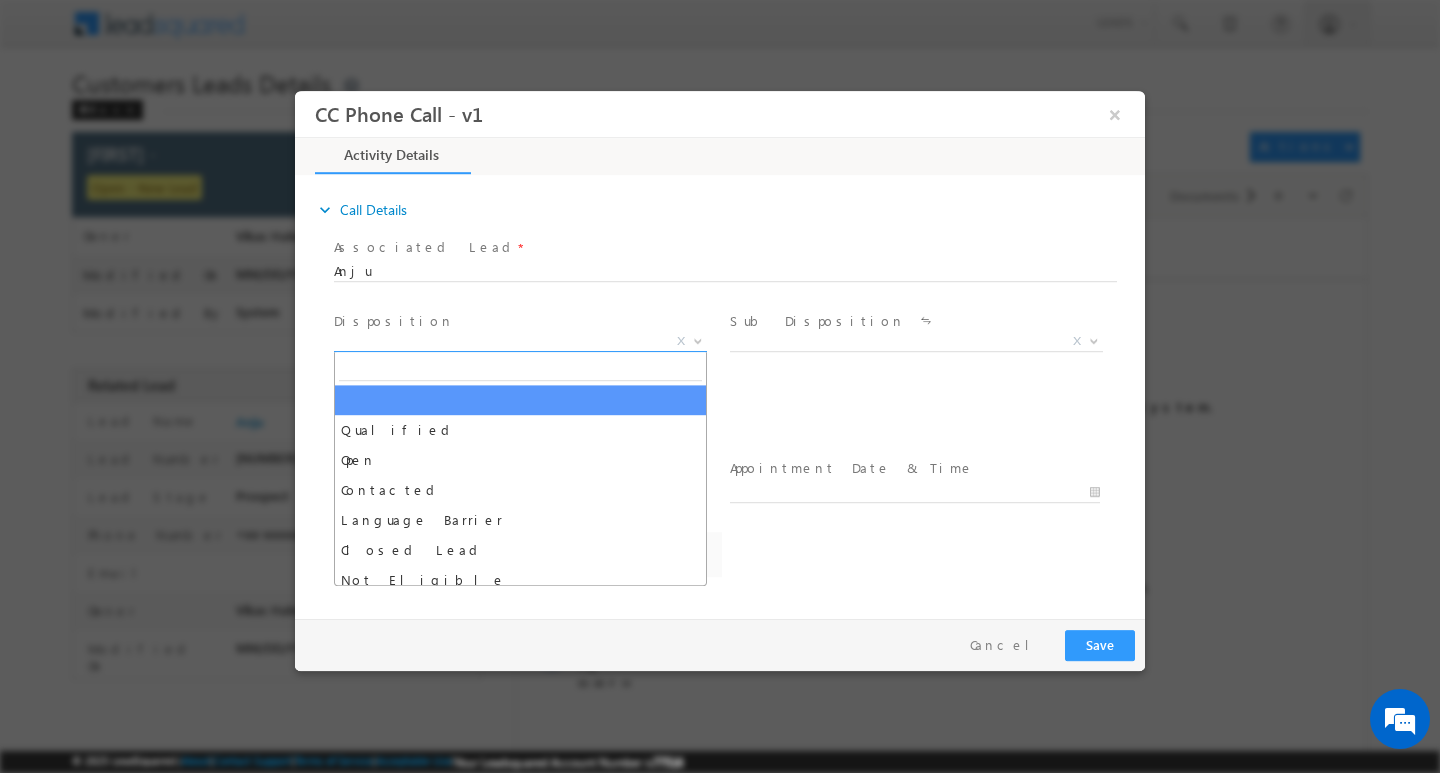 click at bounding box center [698, 339] 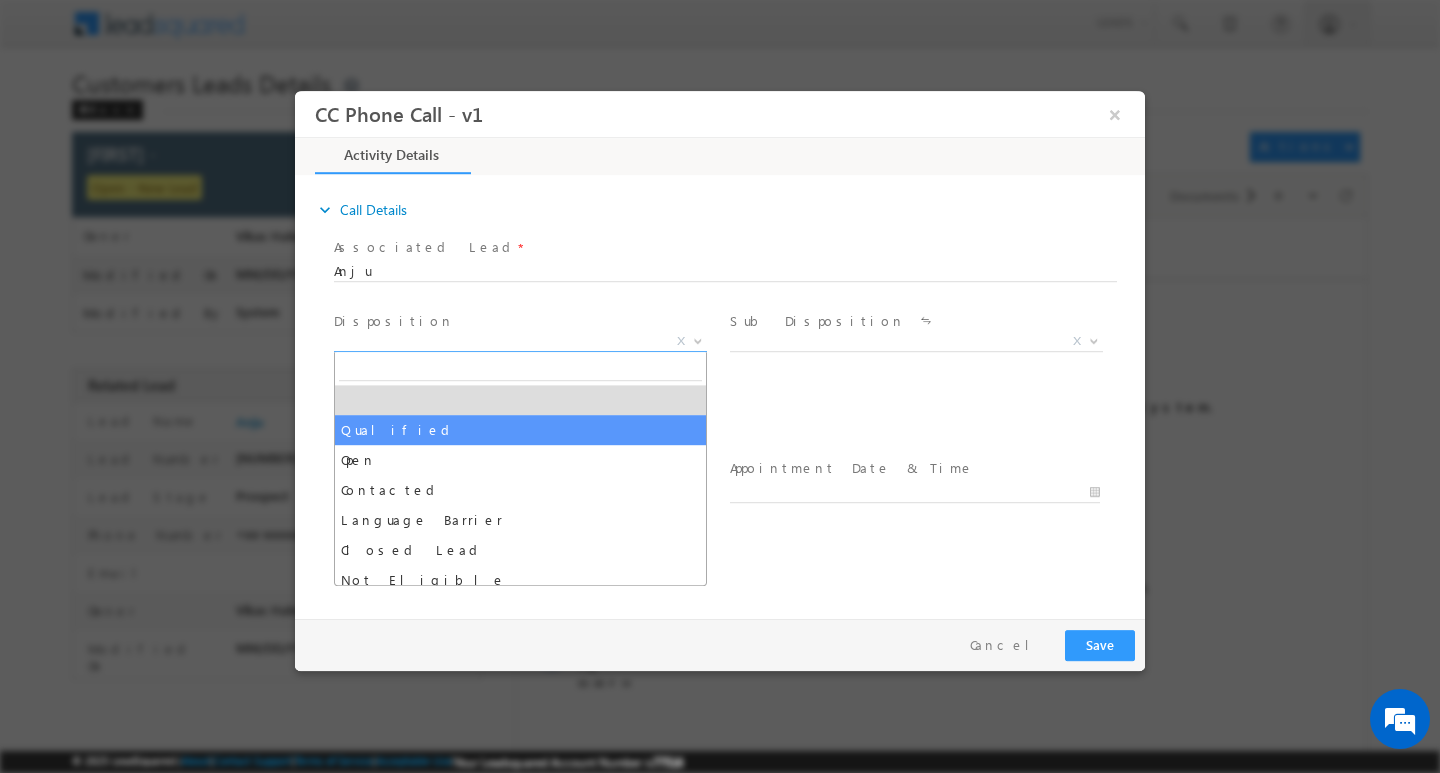 select on "Qualified" 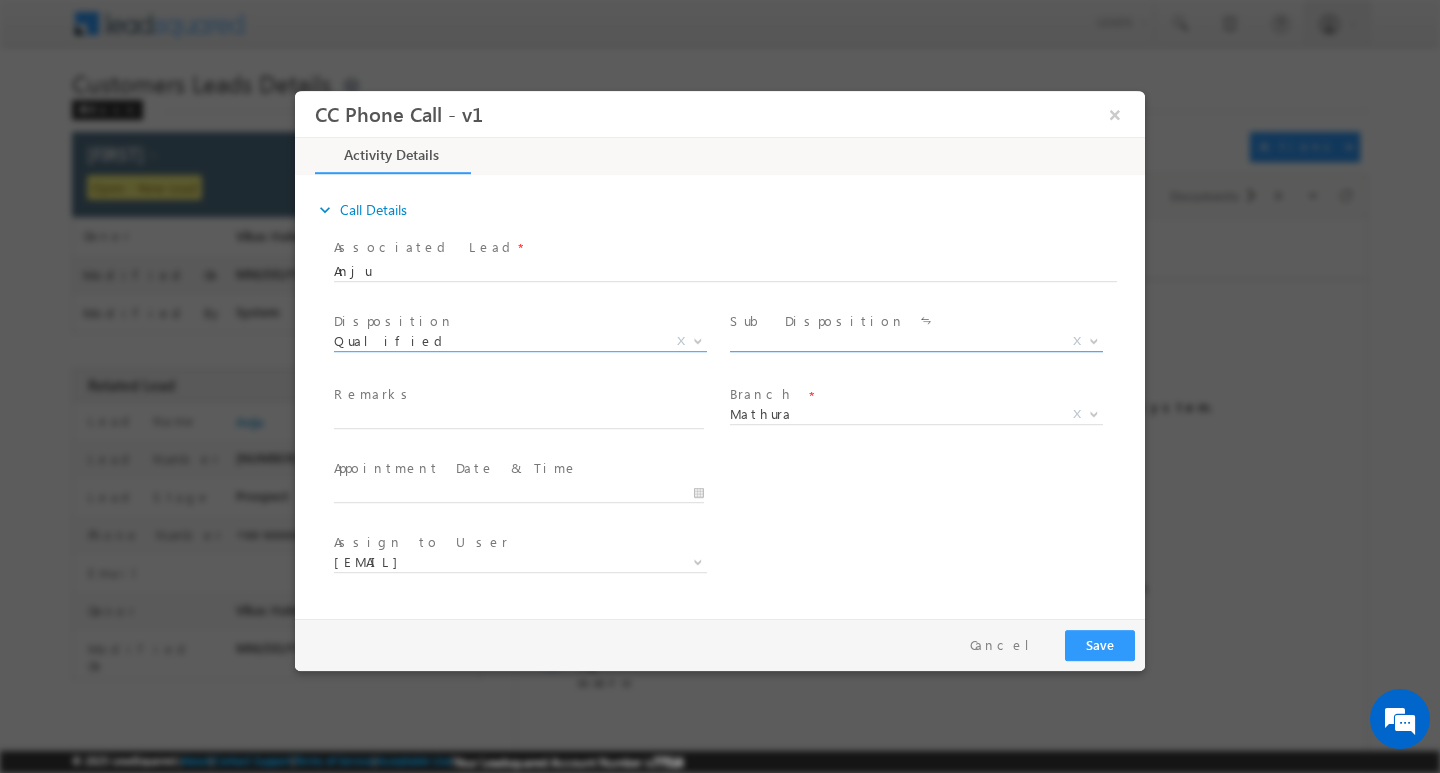 click at bounding box center (1092, 340) 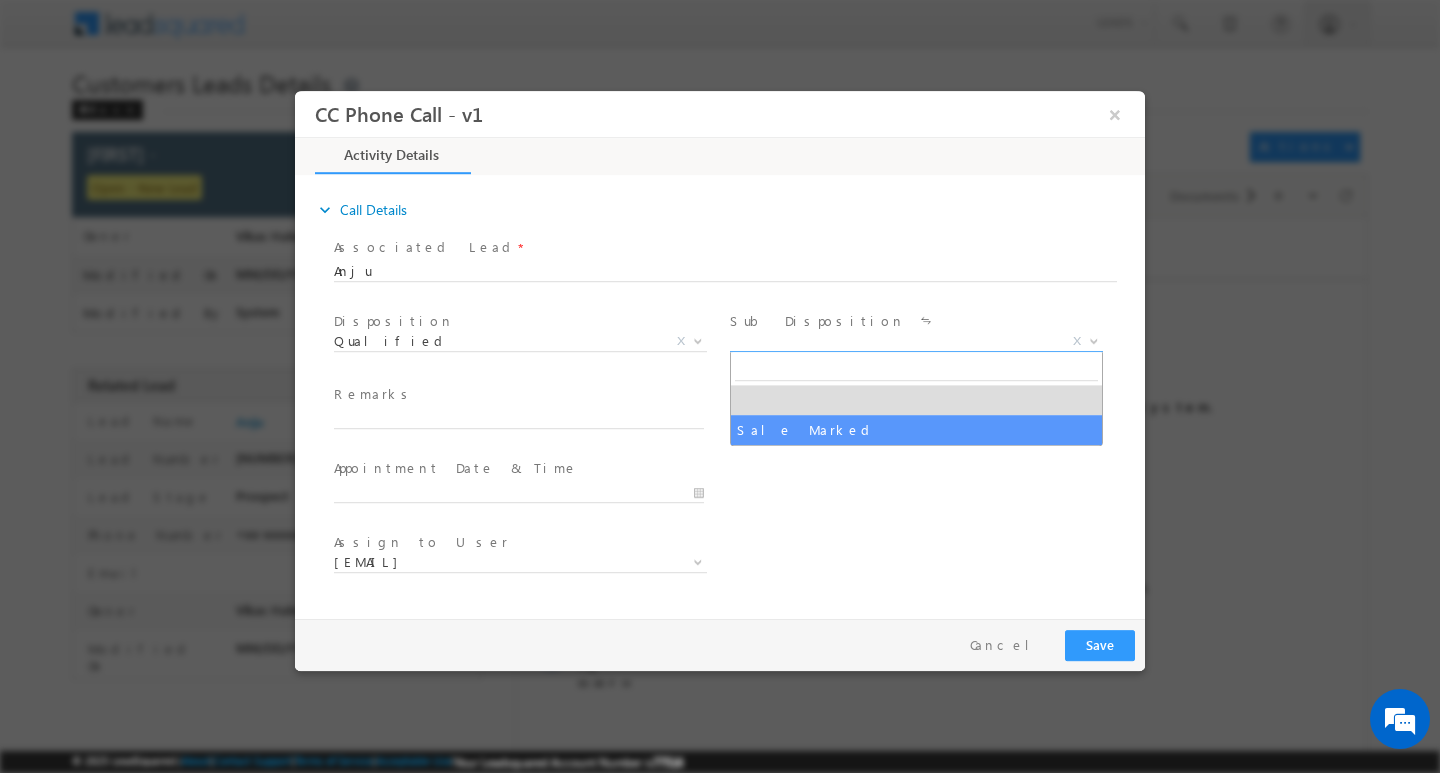 select on "Sale Marked" 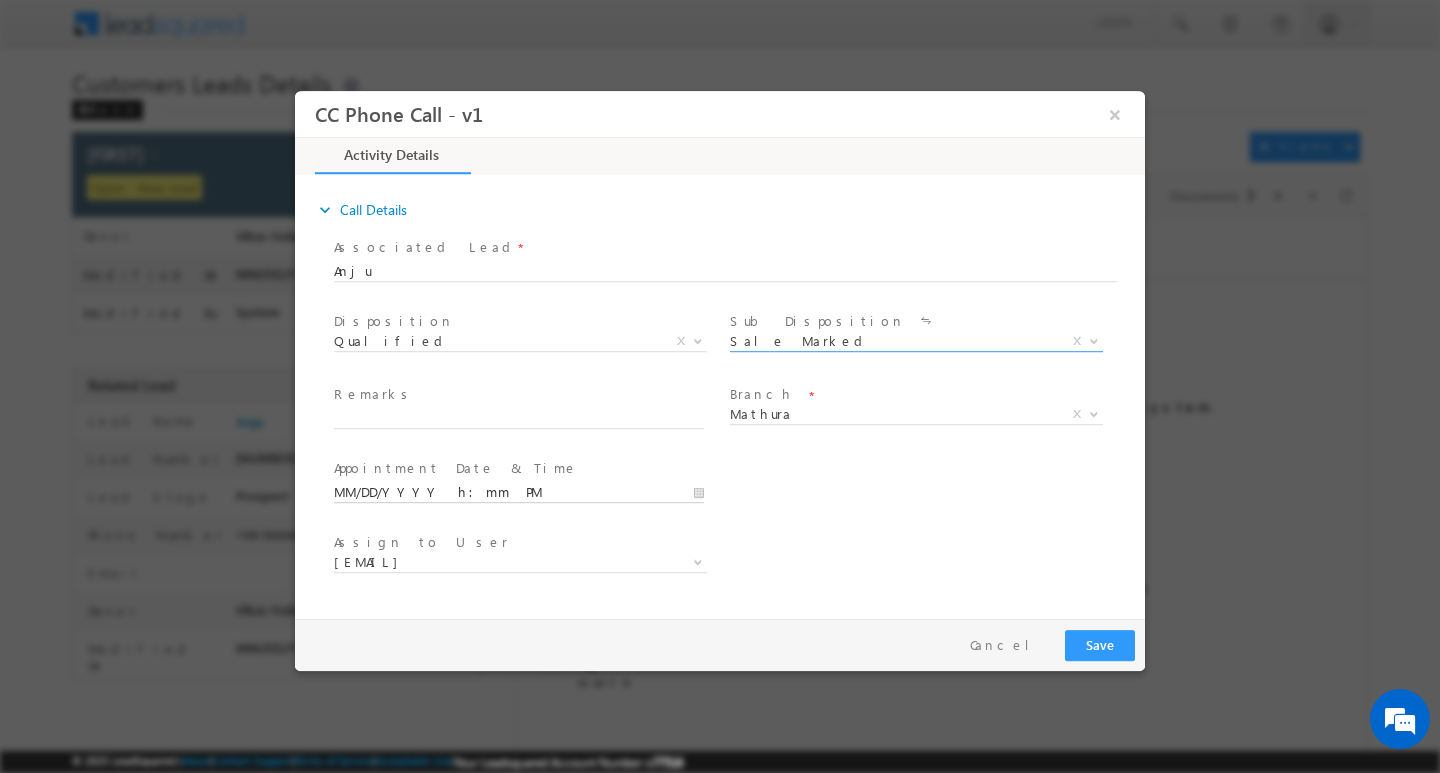 click on "MM/DD/YYYY h:mm PM" at bounding box center [519, 492] 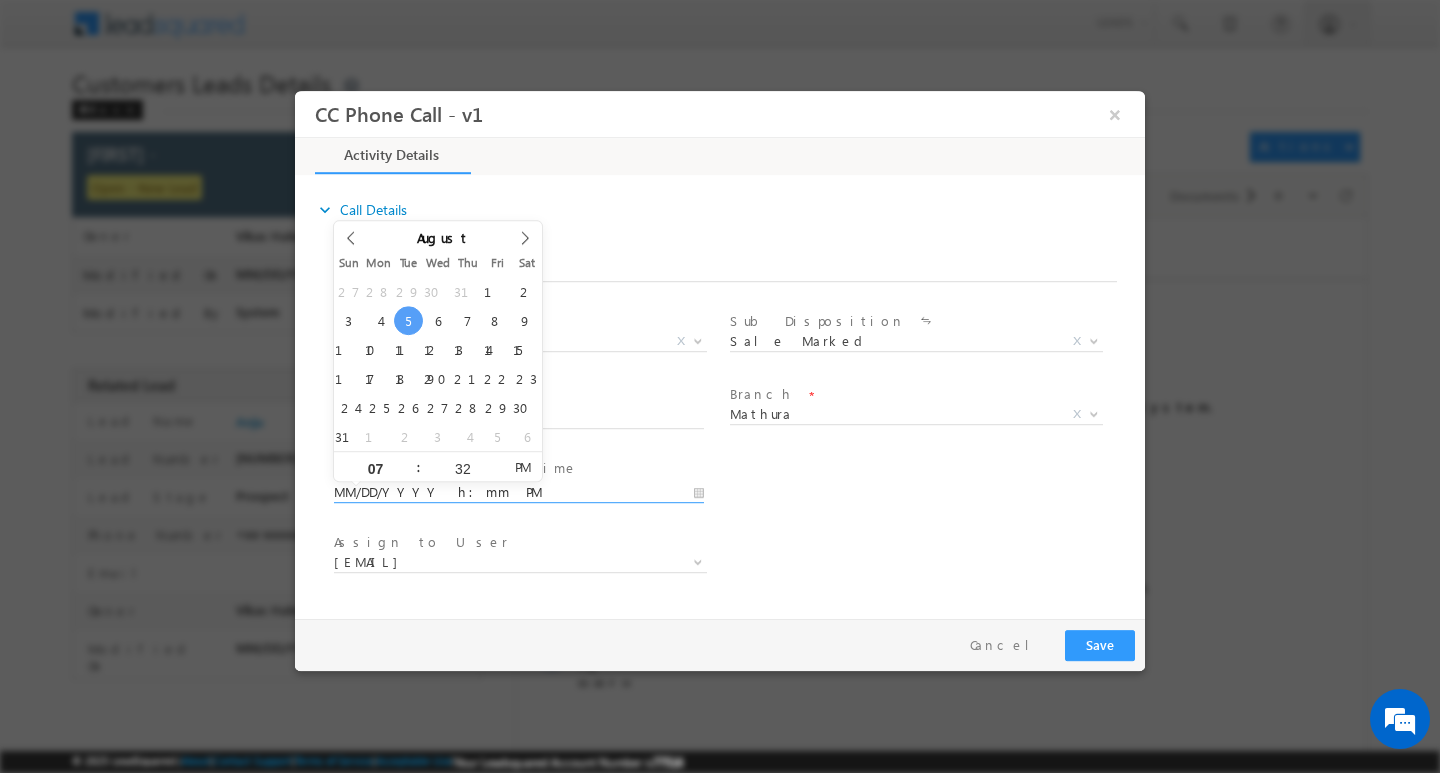 scroll, scrollTop: 0, scrollLeft: 0, axis: both 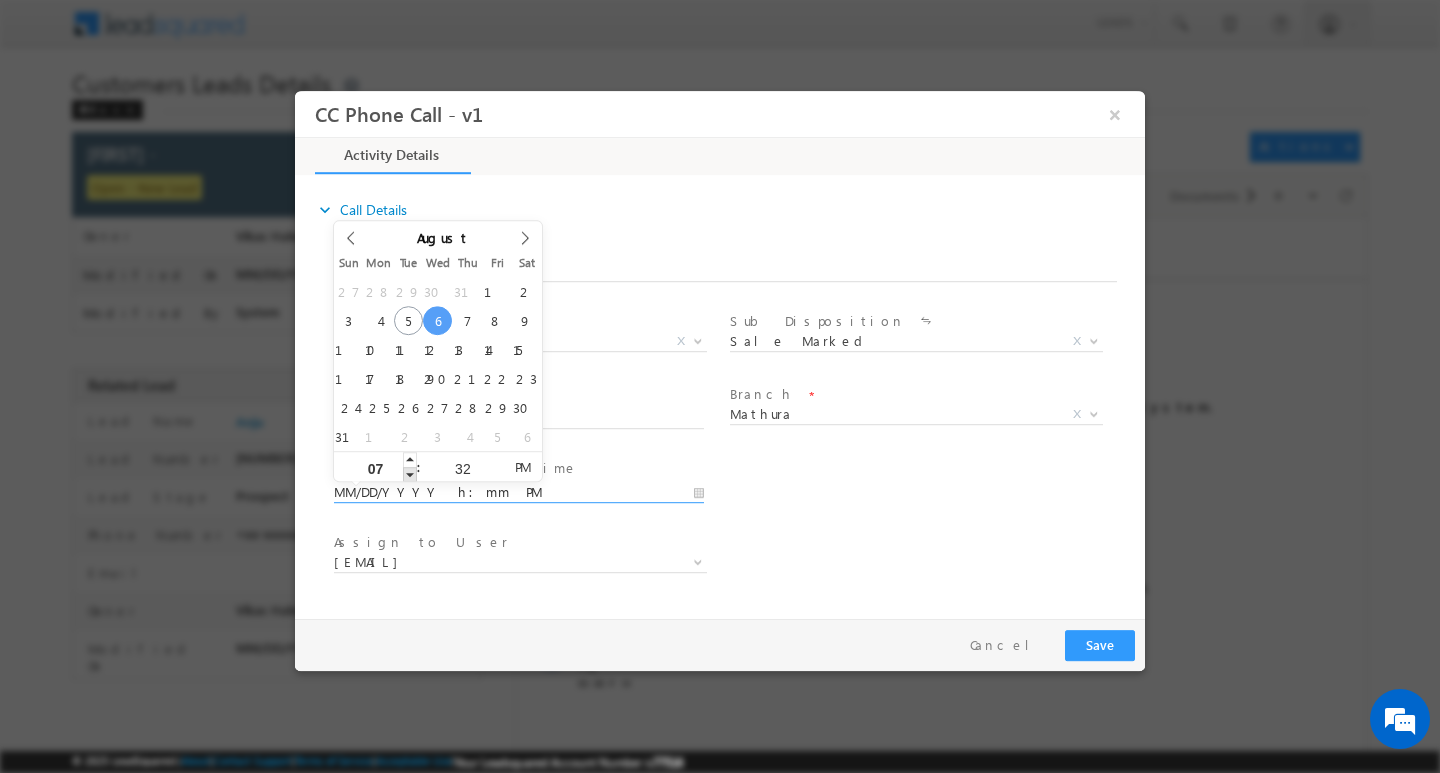 type on "MM/DD/YYYY h:mm PM" 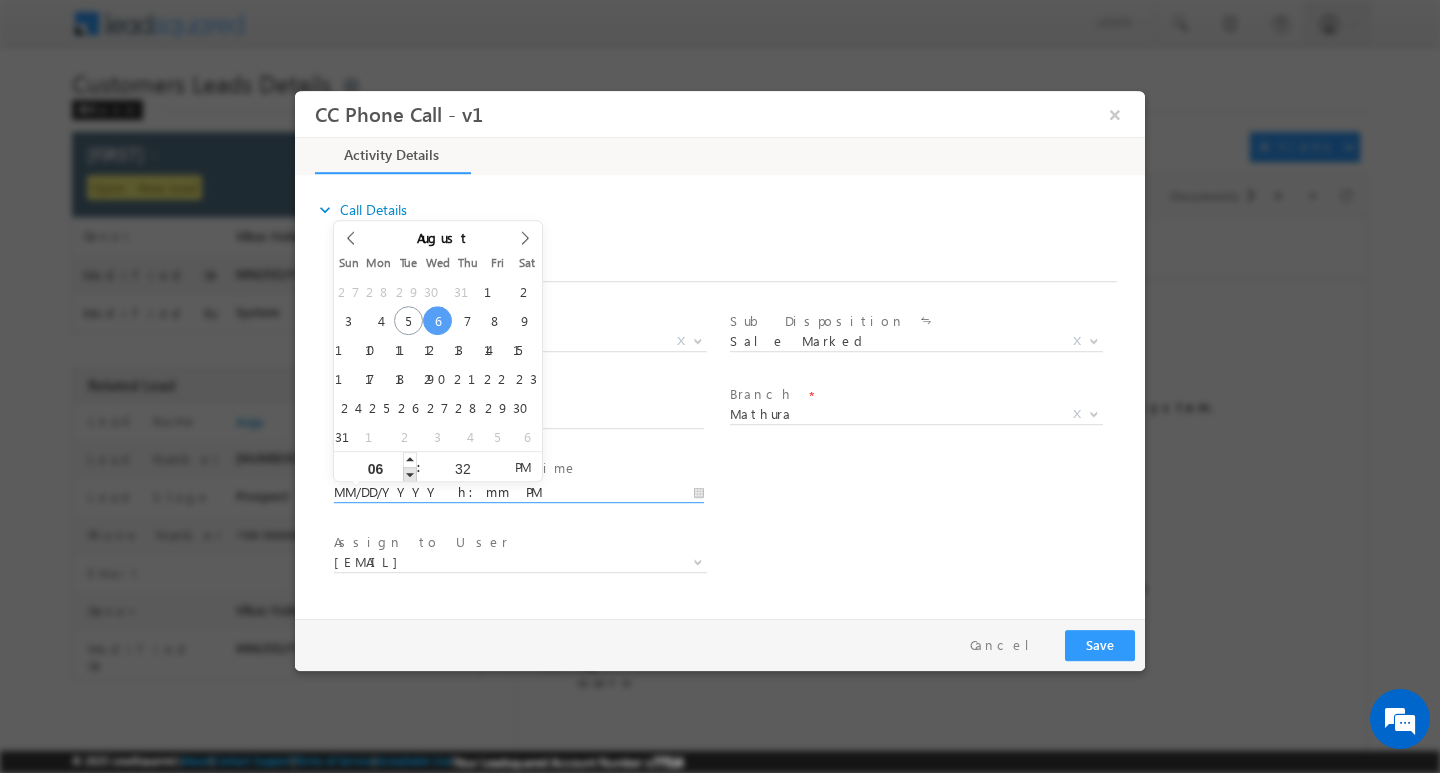 click at bounding box center (410, 473) 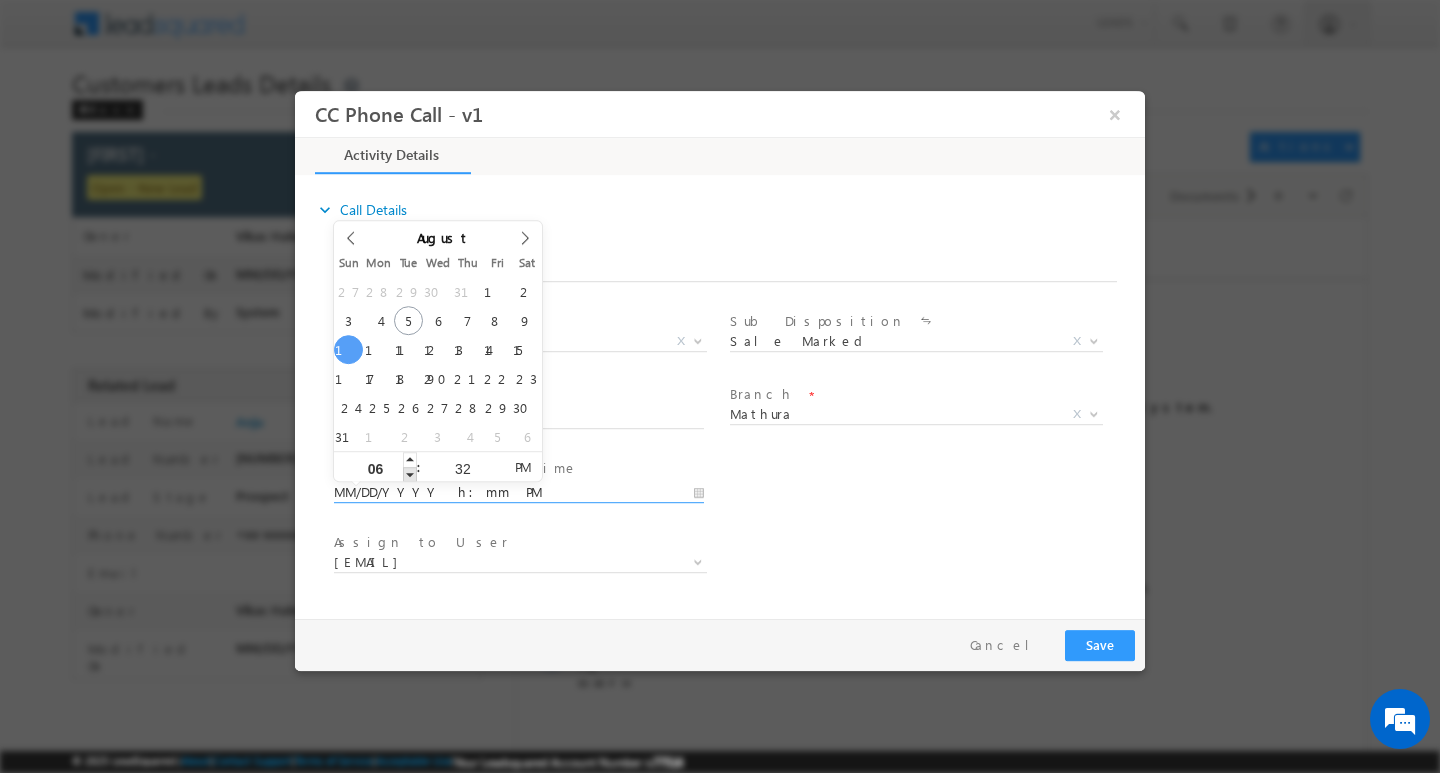 type on "MM/DD/YYYY h:mm PM" 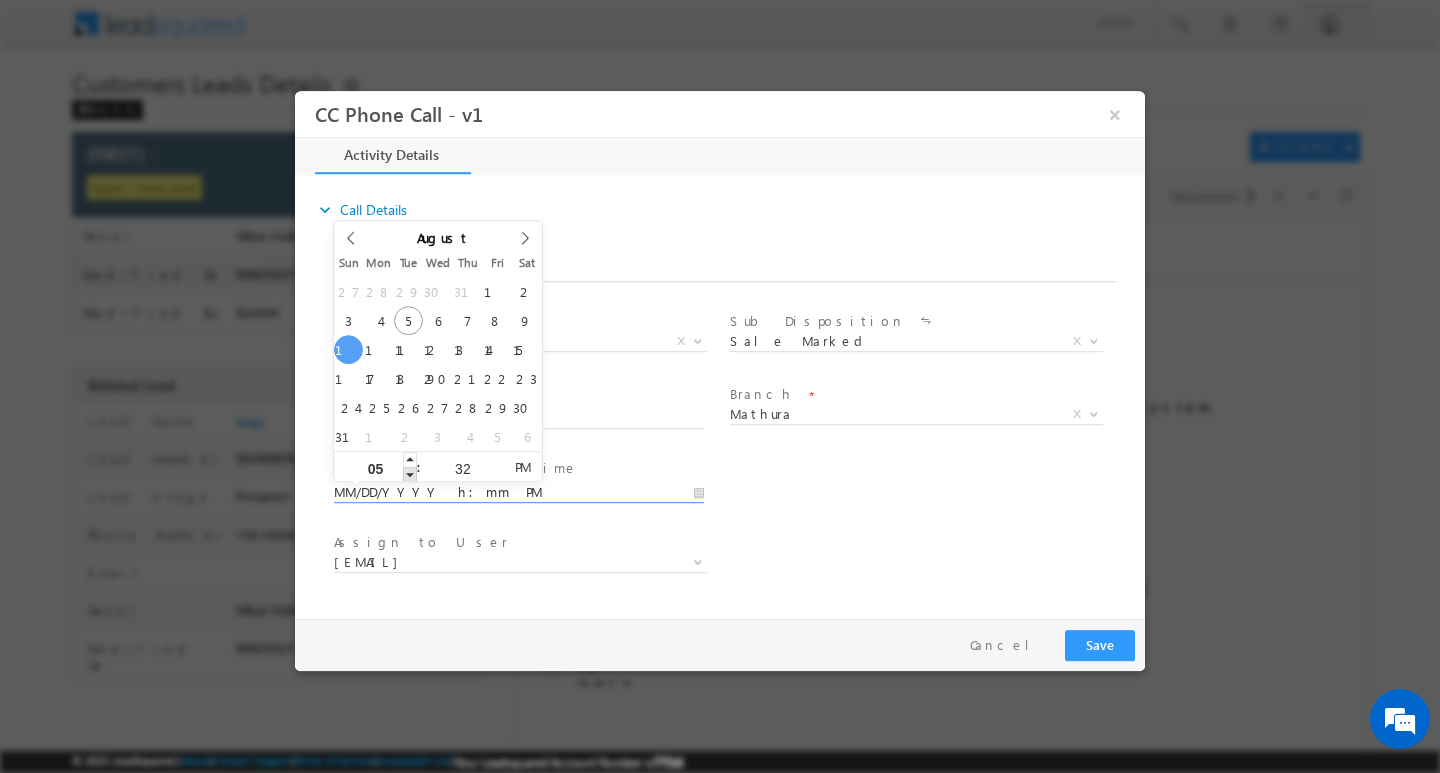 click at bounding box center (410, 473) 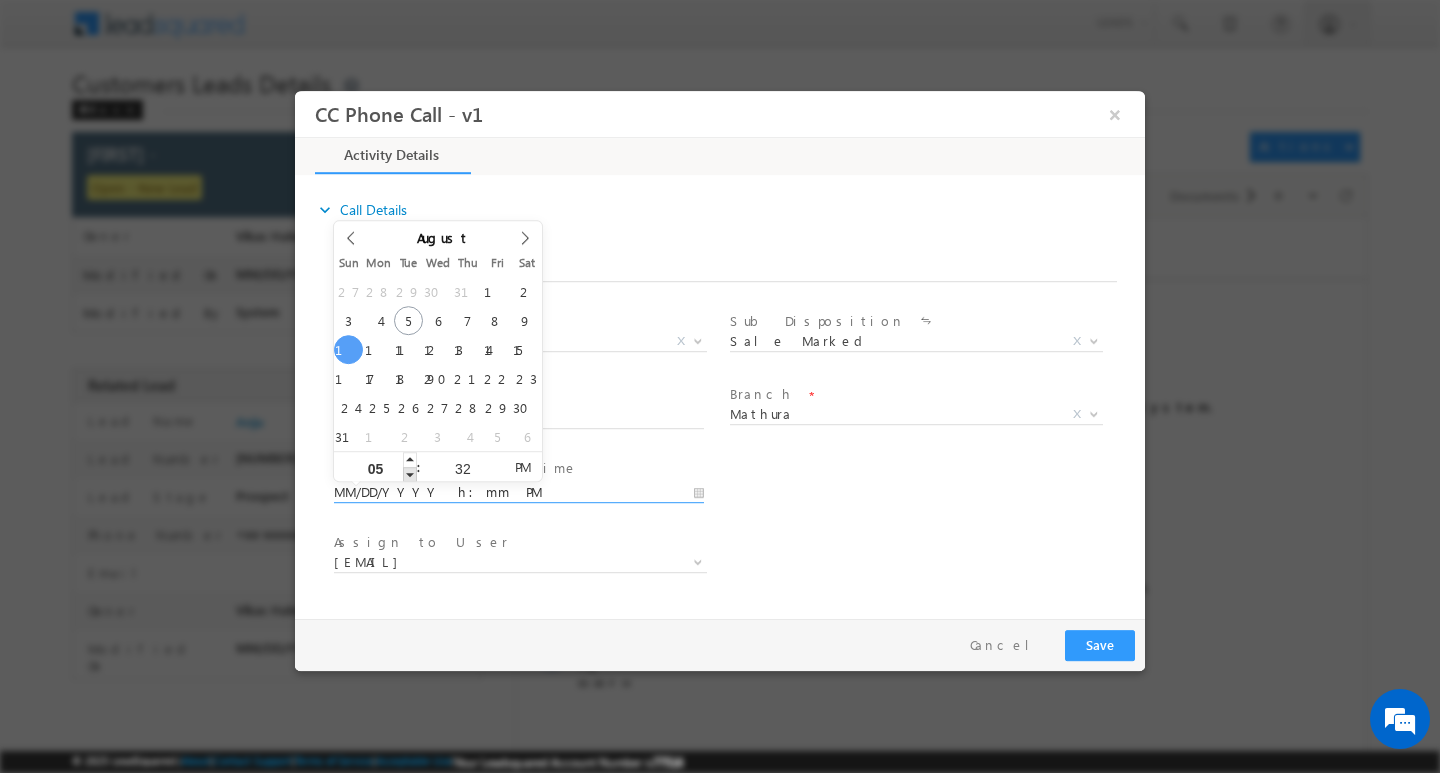 type on "MM/DD/YYYY h:mm PM" 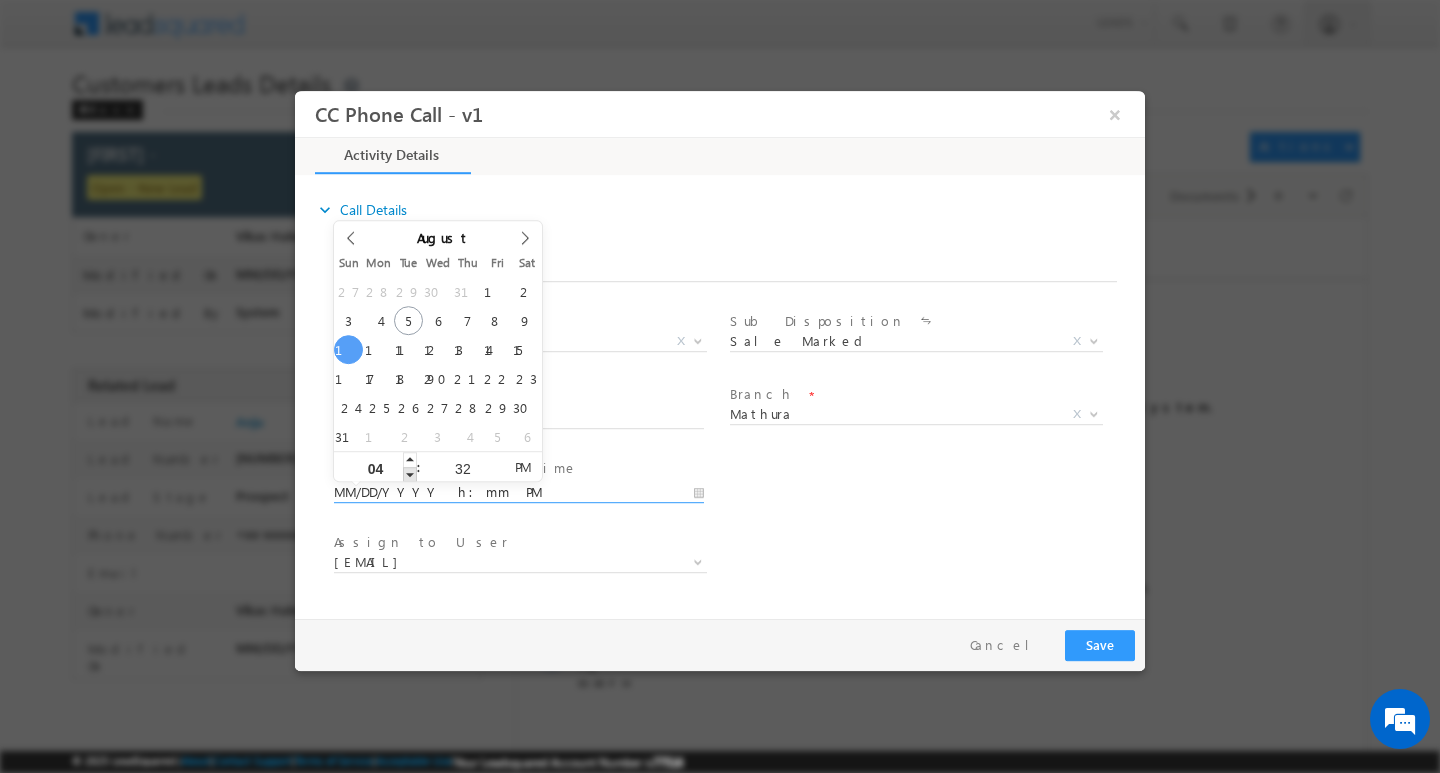 click at bounding box center (410, 473) 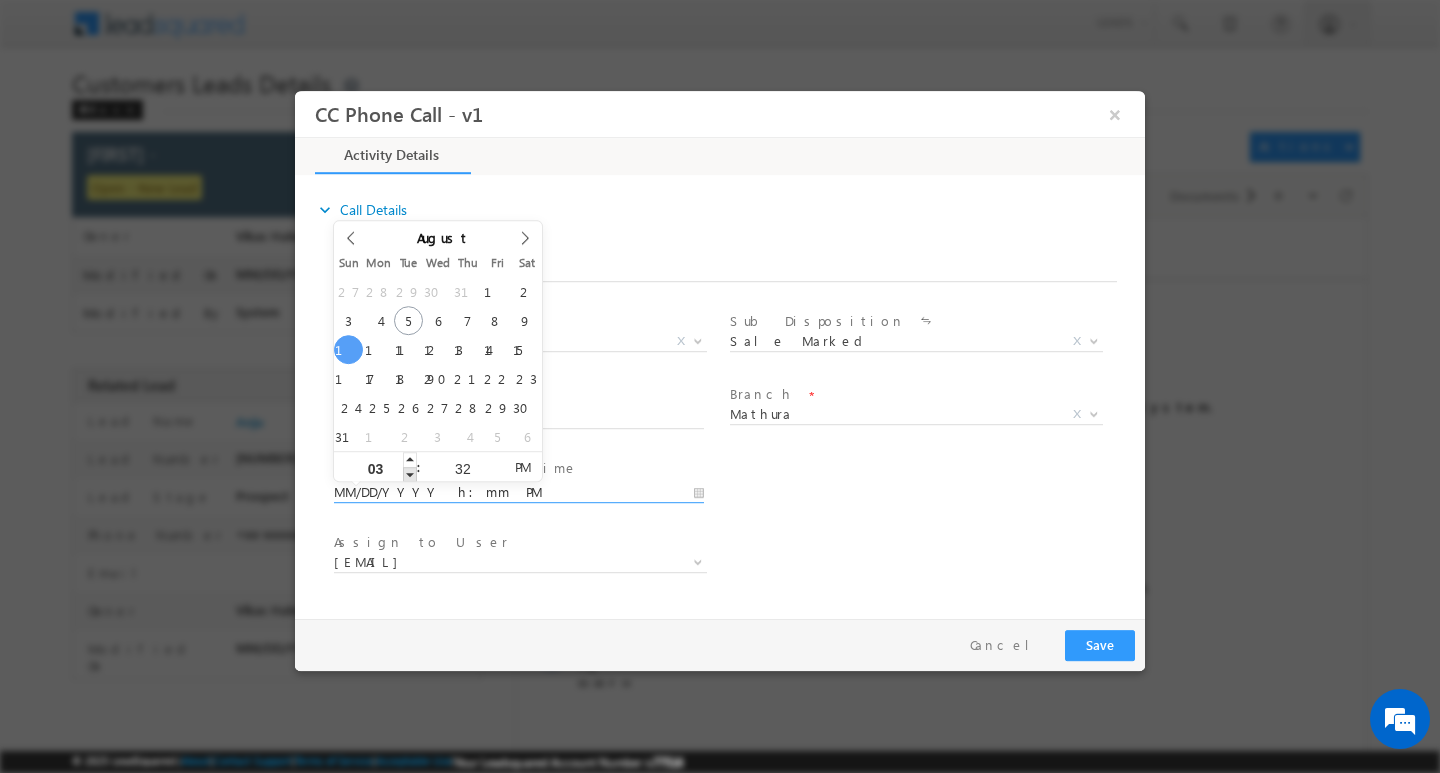 click at bounding box center [410, 473] 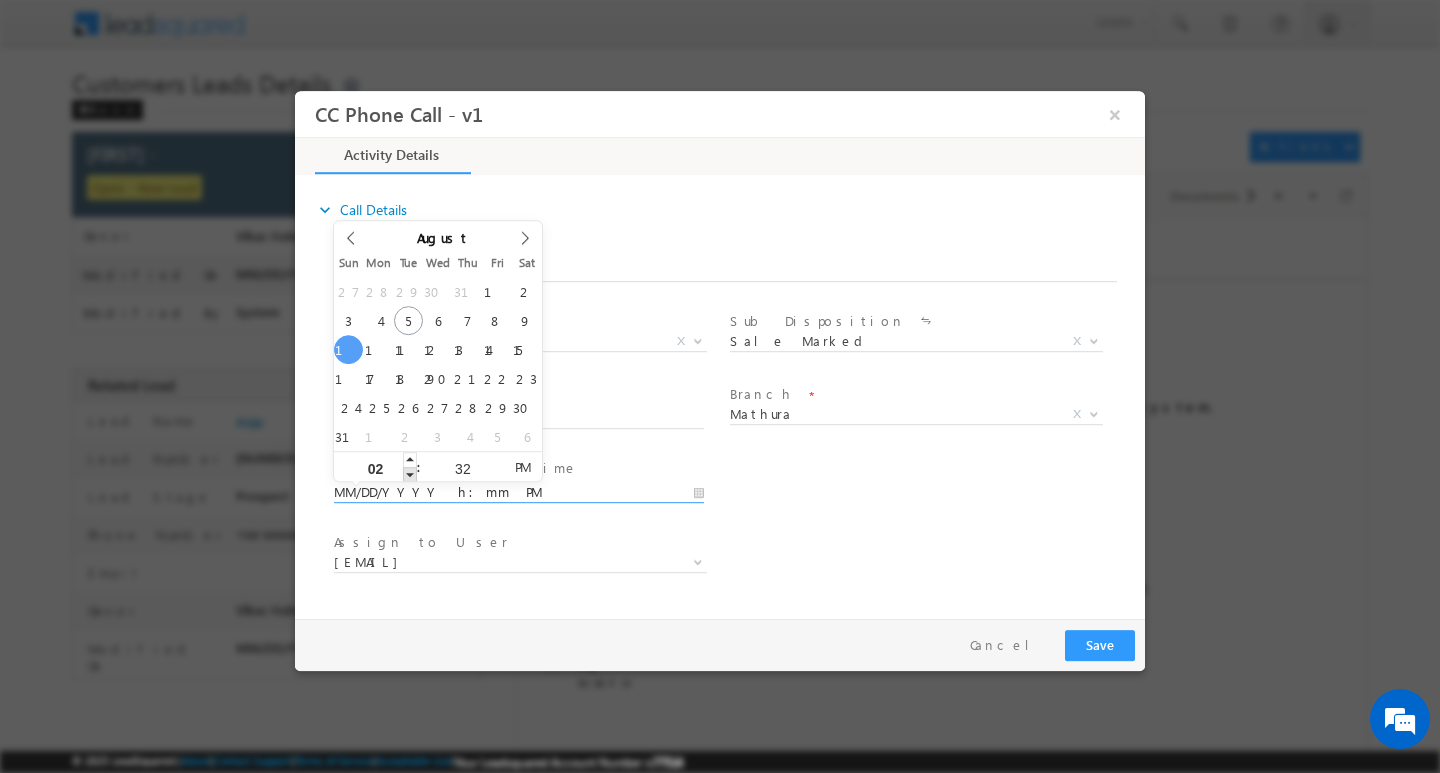 click at bounding box center [410, 473] 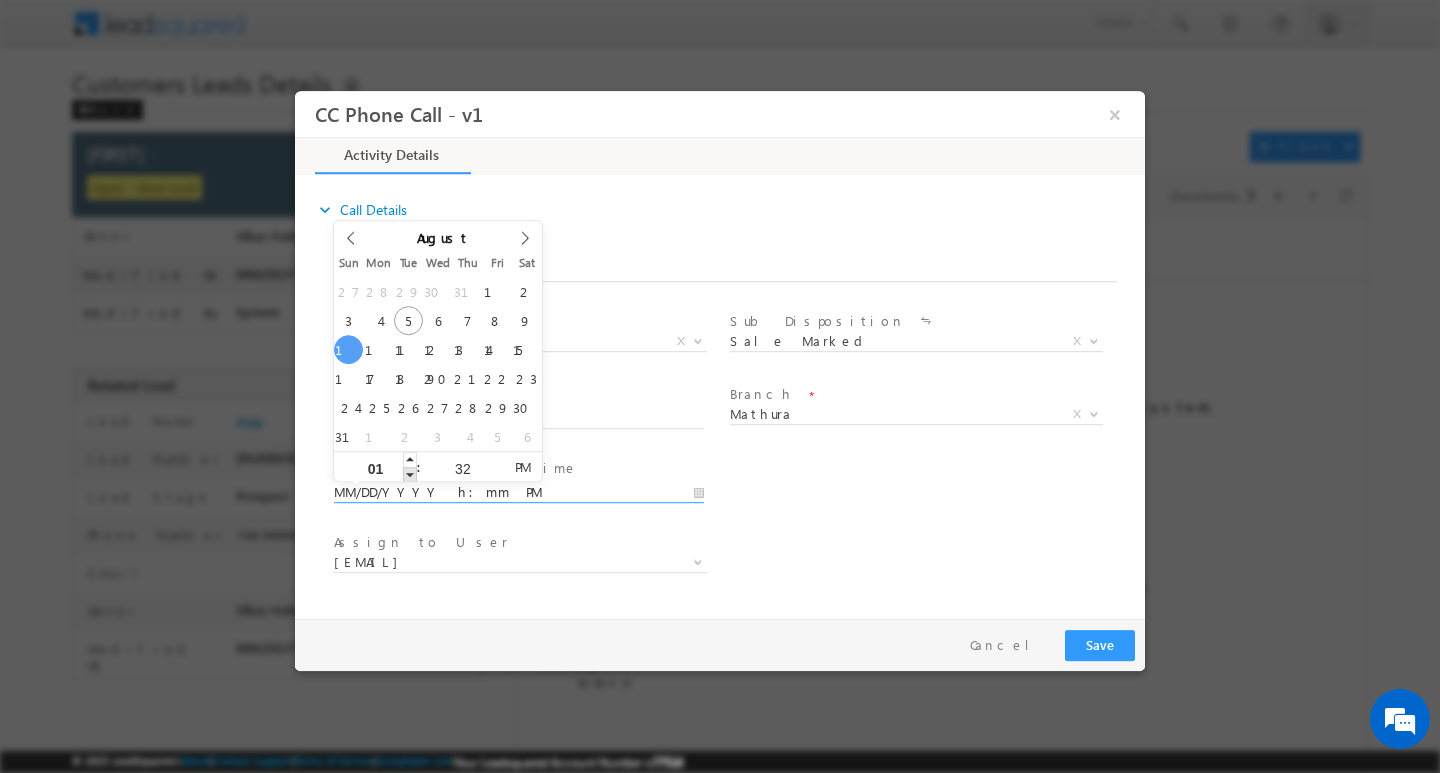 click at bounding box center [410, 473] 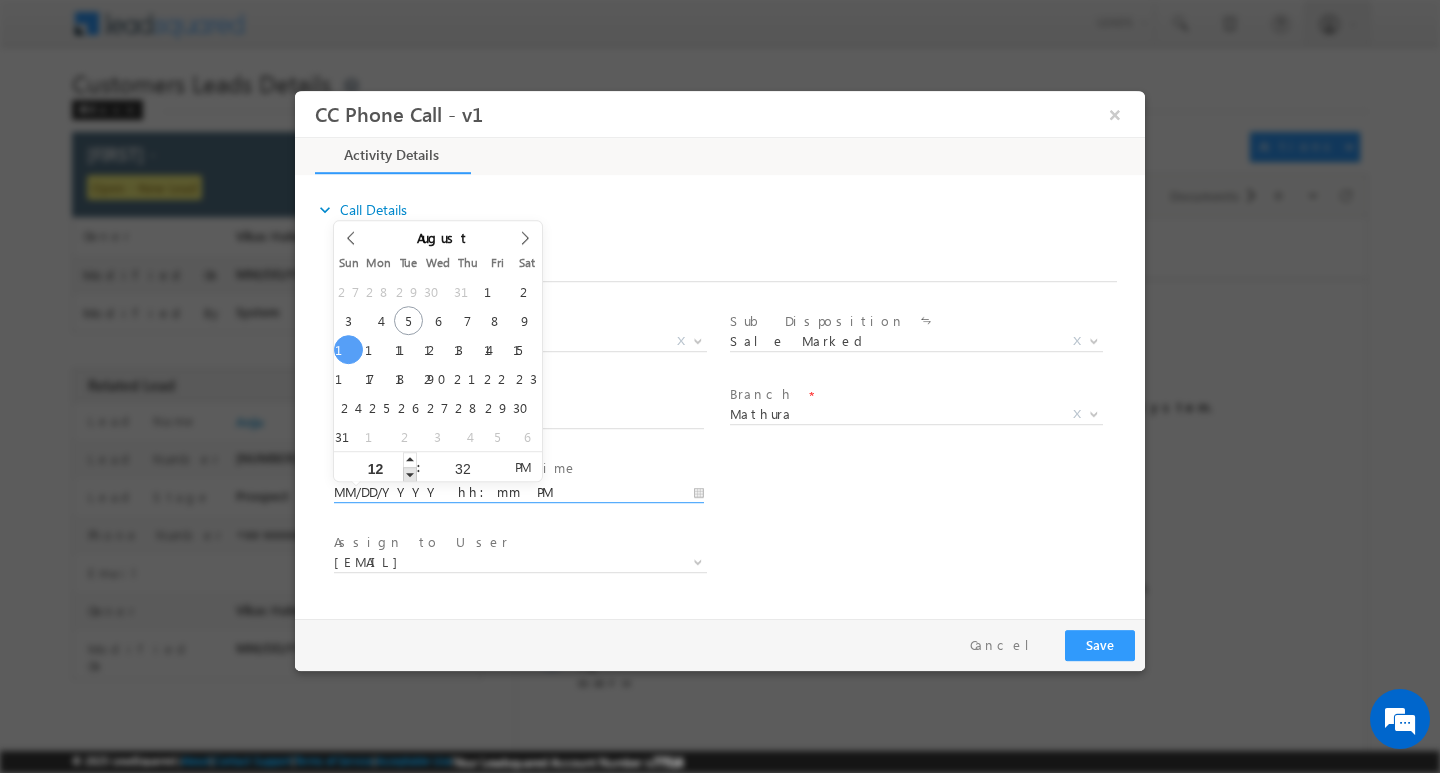 click at bounding box center [410, 473] 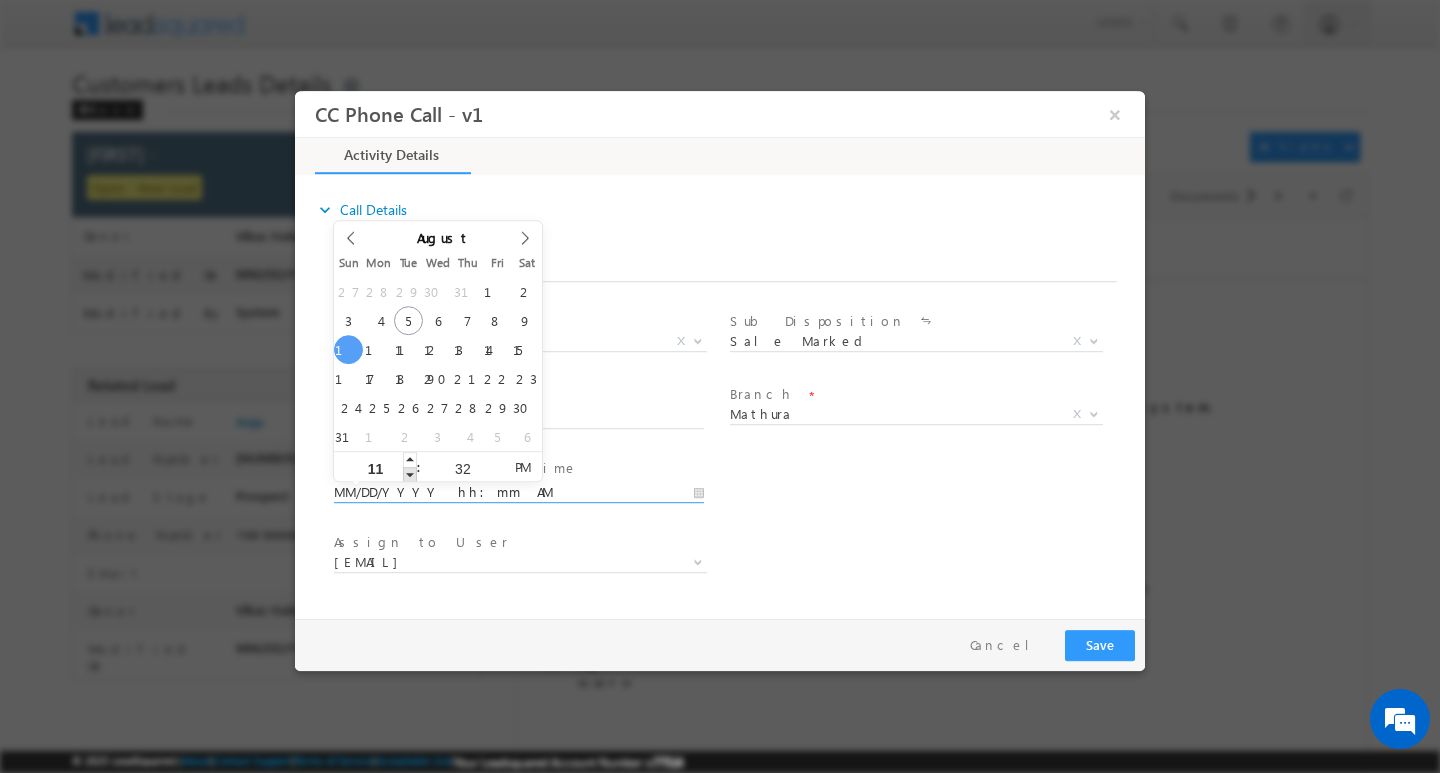 click at bounding box center (410, 473) 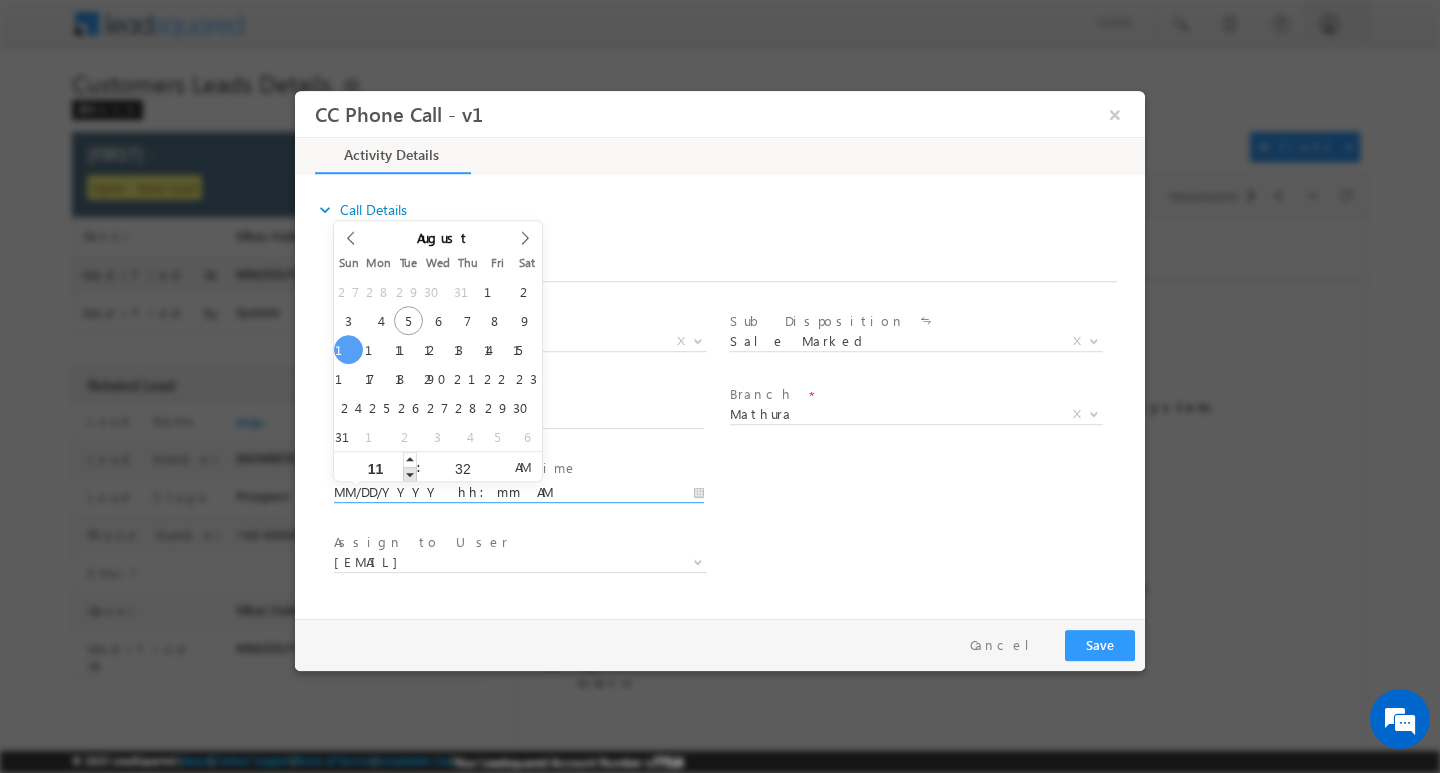 type on "MM/DD/YYYY hh:mm AM" 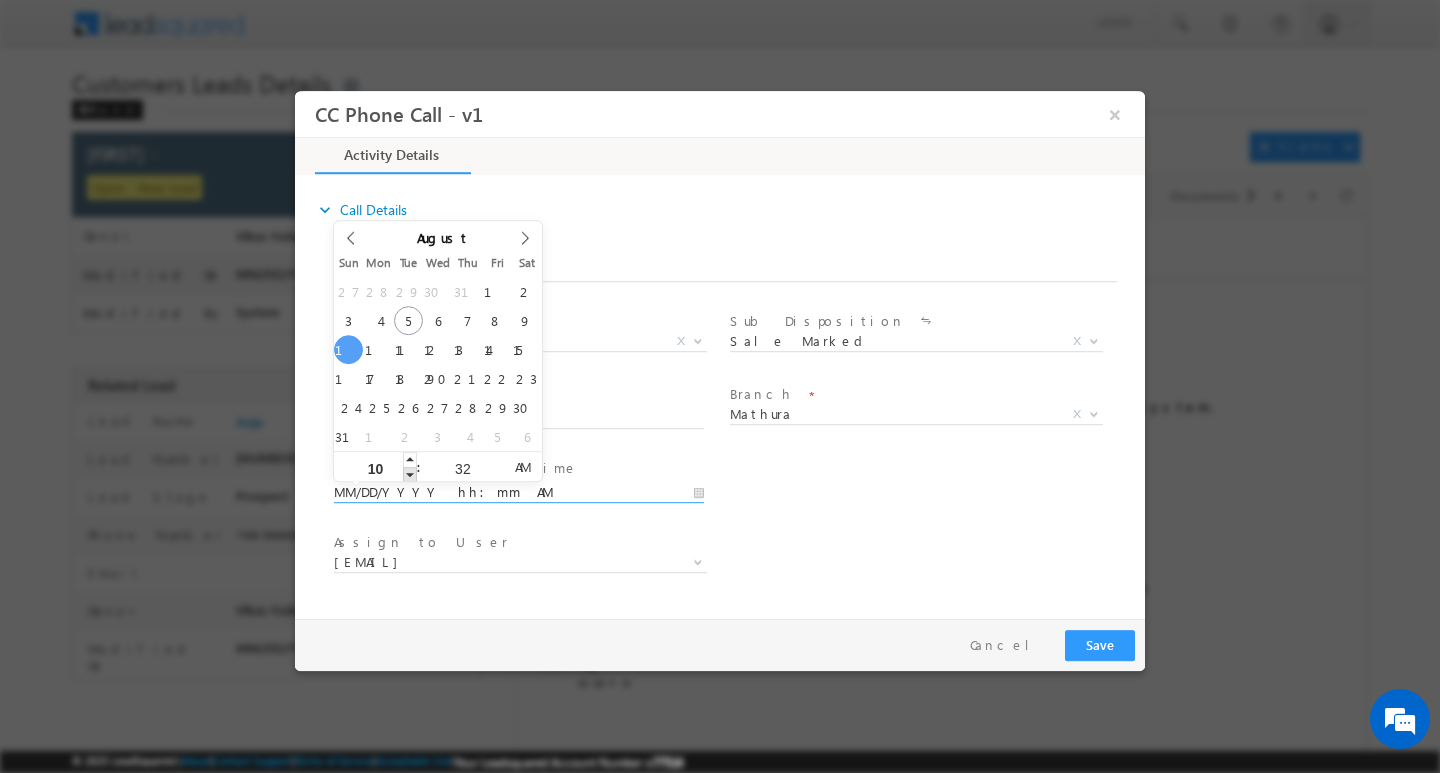 click at bounding box center (410, 473) 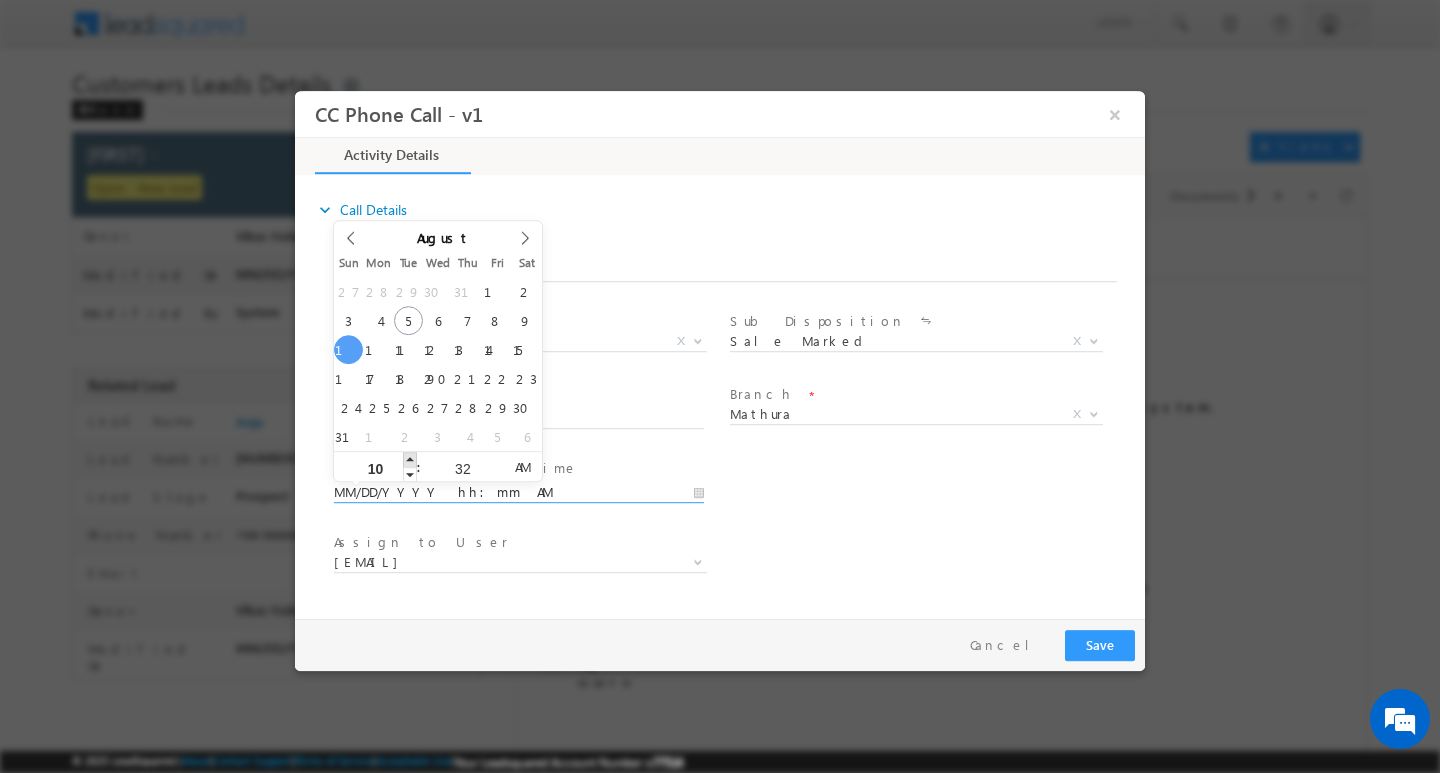 type on "MM/DD/YYYY hh:mm AM" 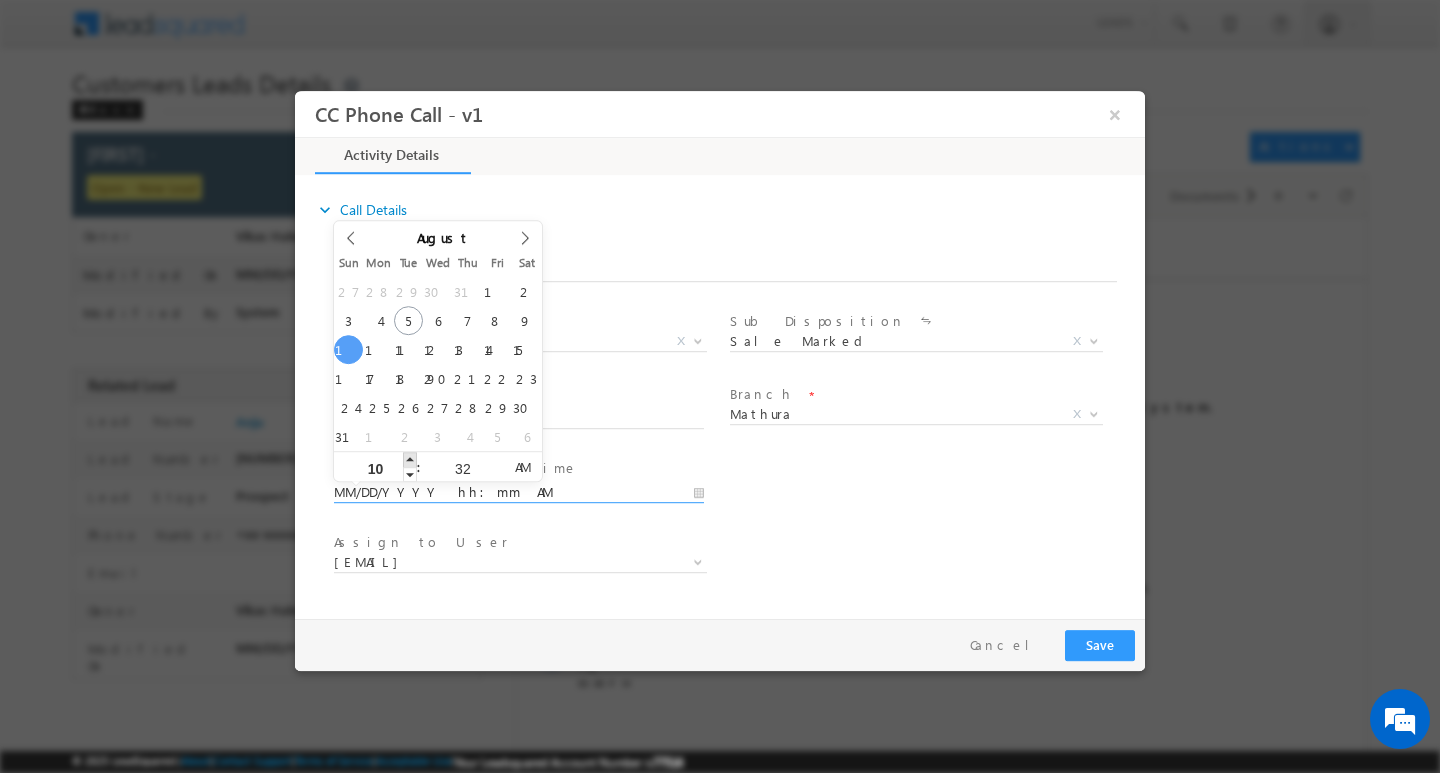 type on "11" 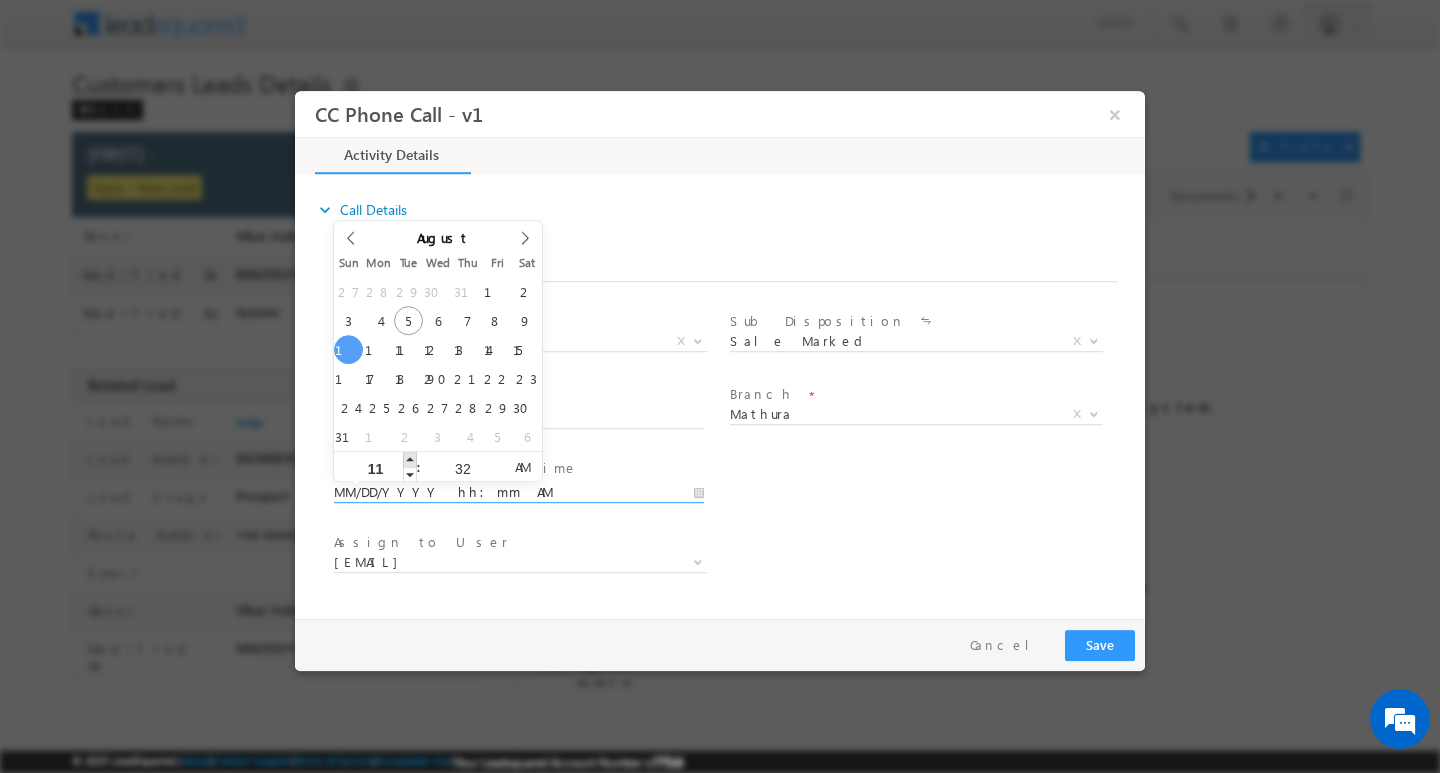 click at bounding box center (410, 458) 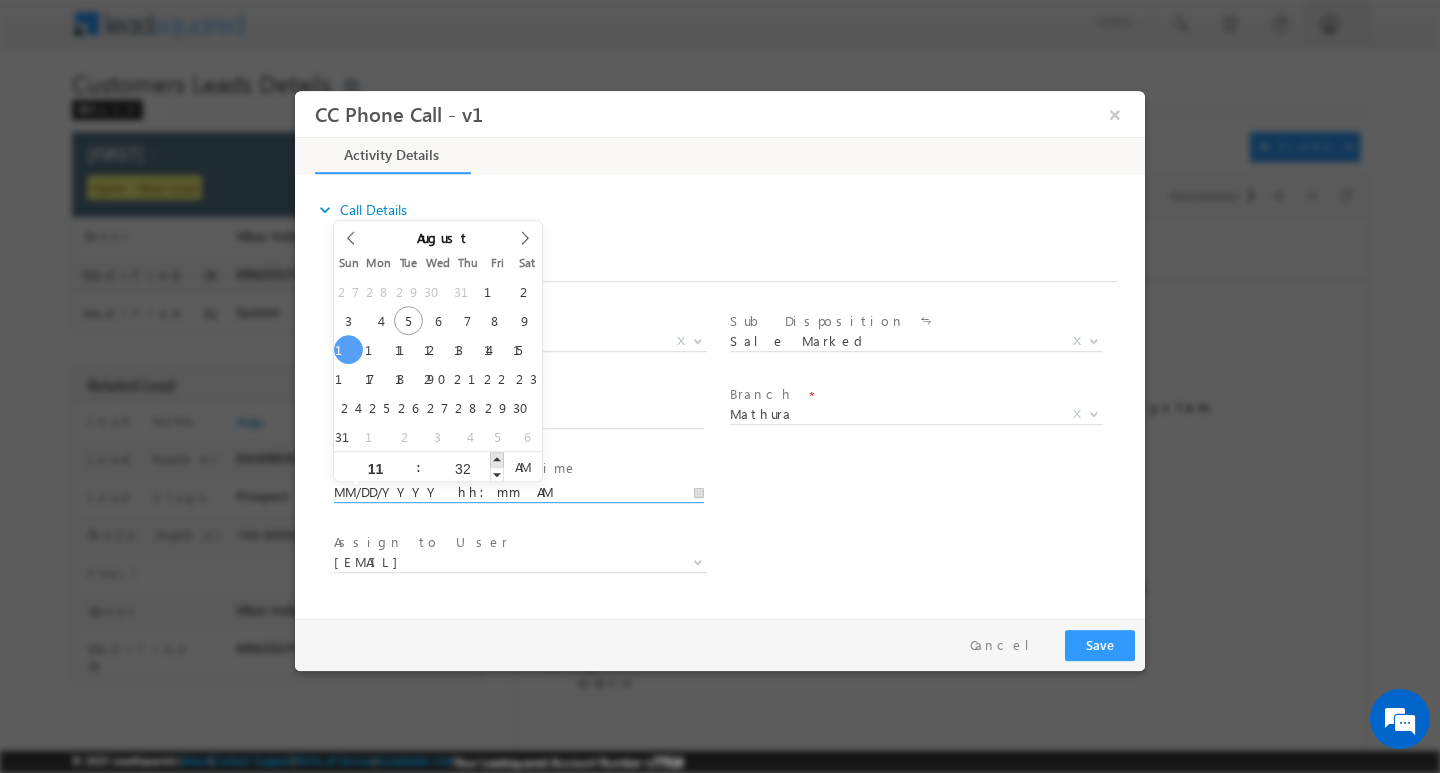 type on "MM/DD/YYYY hh:mm AM" 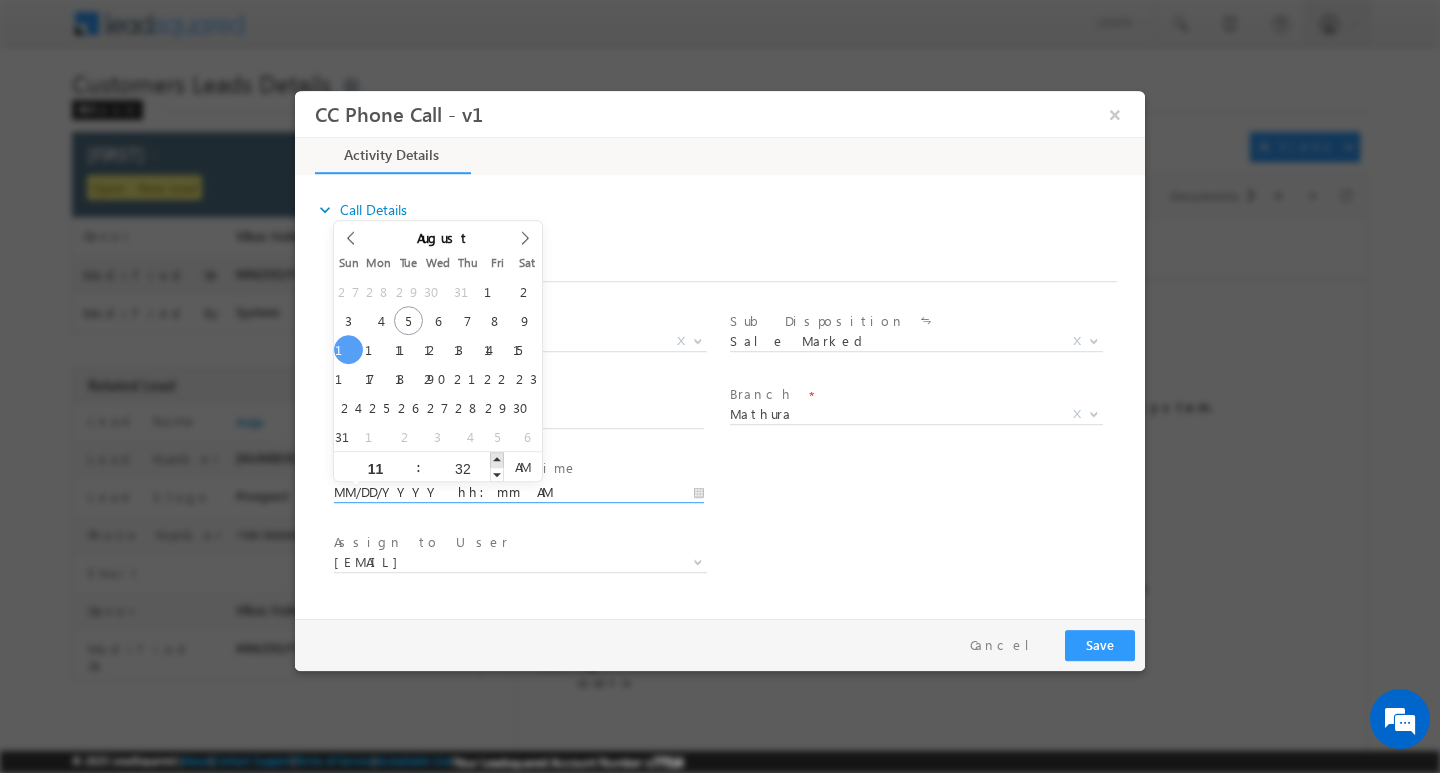 type on "33" 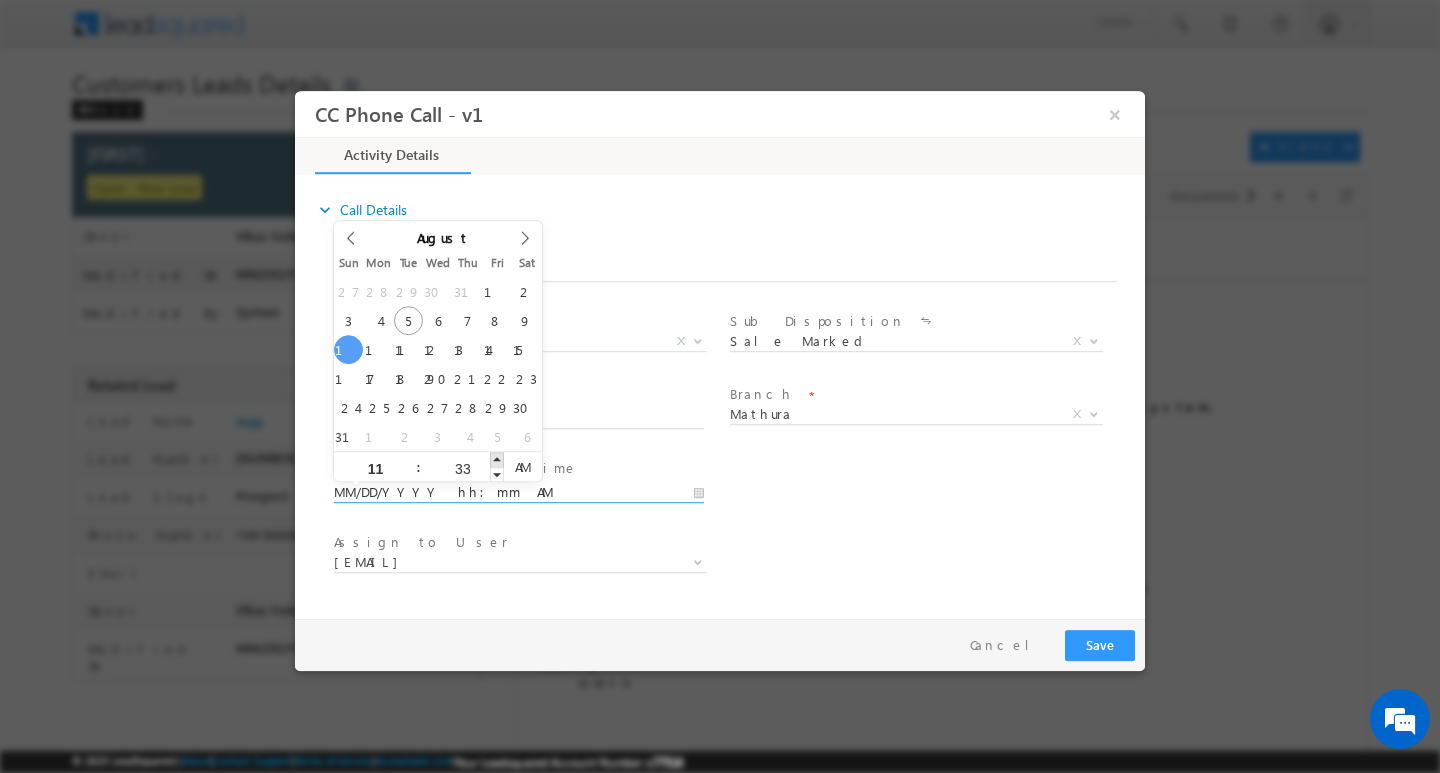 click at bounding box center (497, 458) 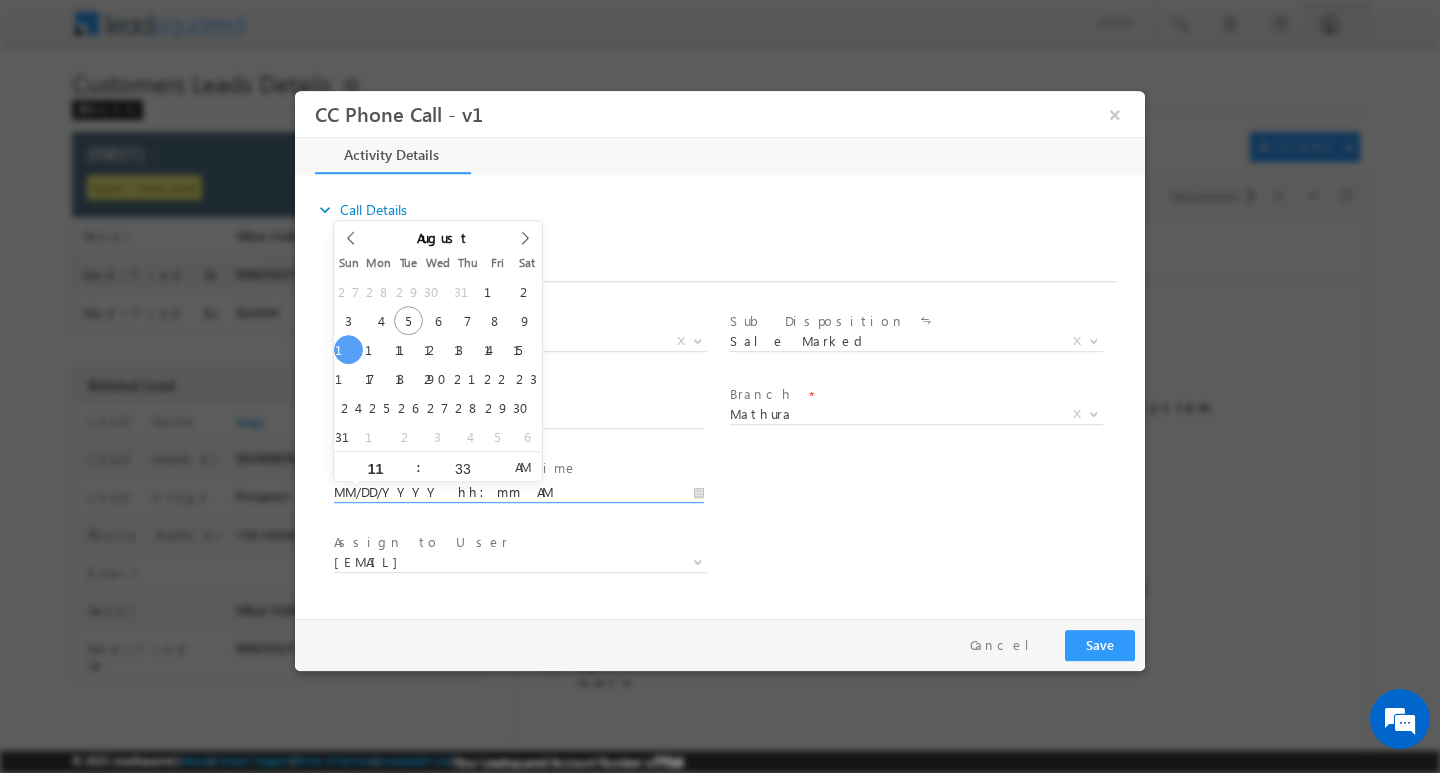 click on "Assign to User
*
[EMAIL] [EMAIL] [EMAIL] [EMAIL] [EMAIL] [EMAIL] [EMAIL] [EMAIL] [EMAIL] [EMAIL] [EMAIL]" at bounding box center [528, 564] 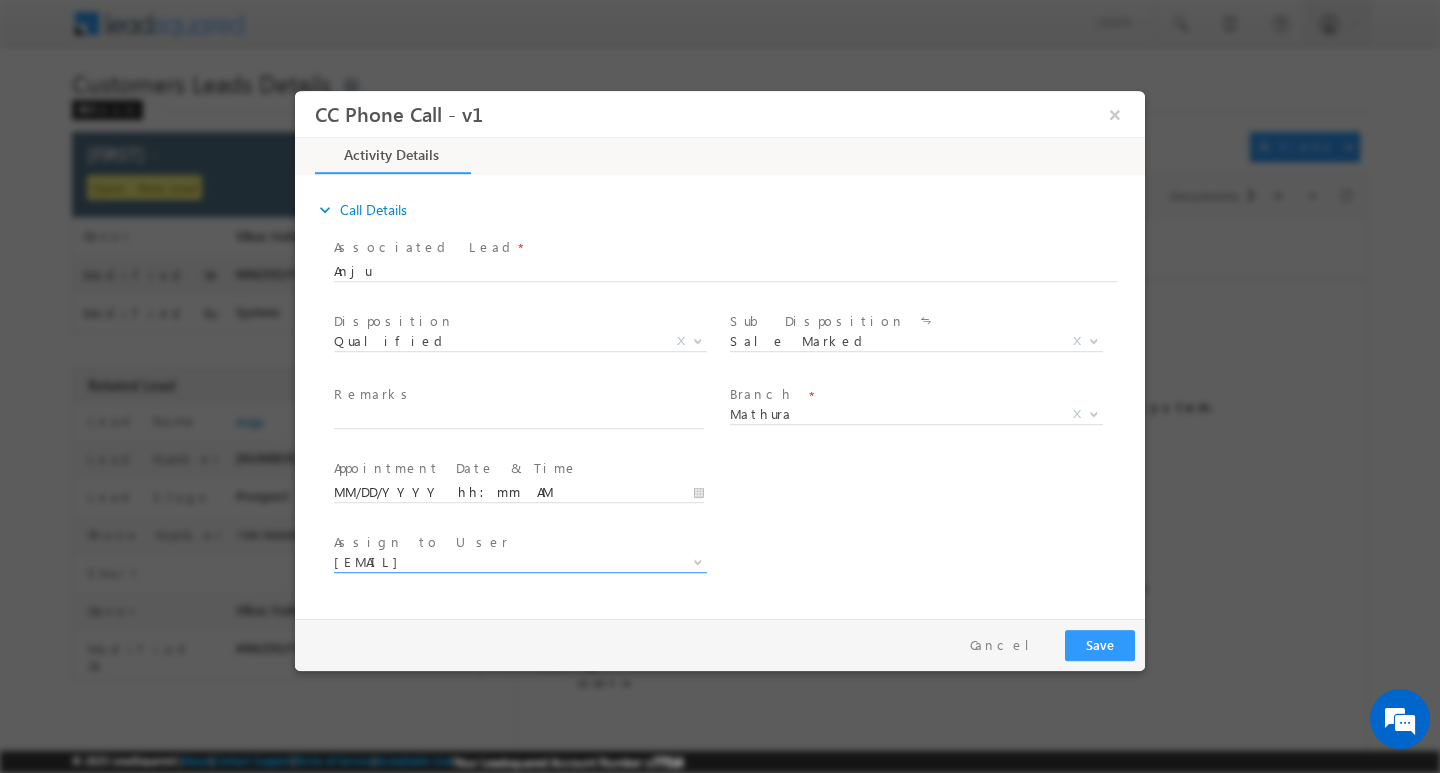 click on "[EMAIL]" at bounding box center [496, 561] 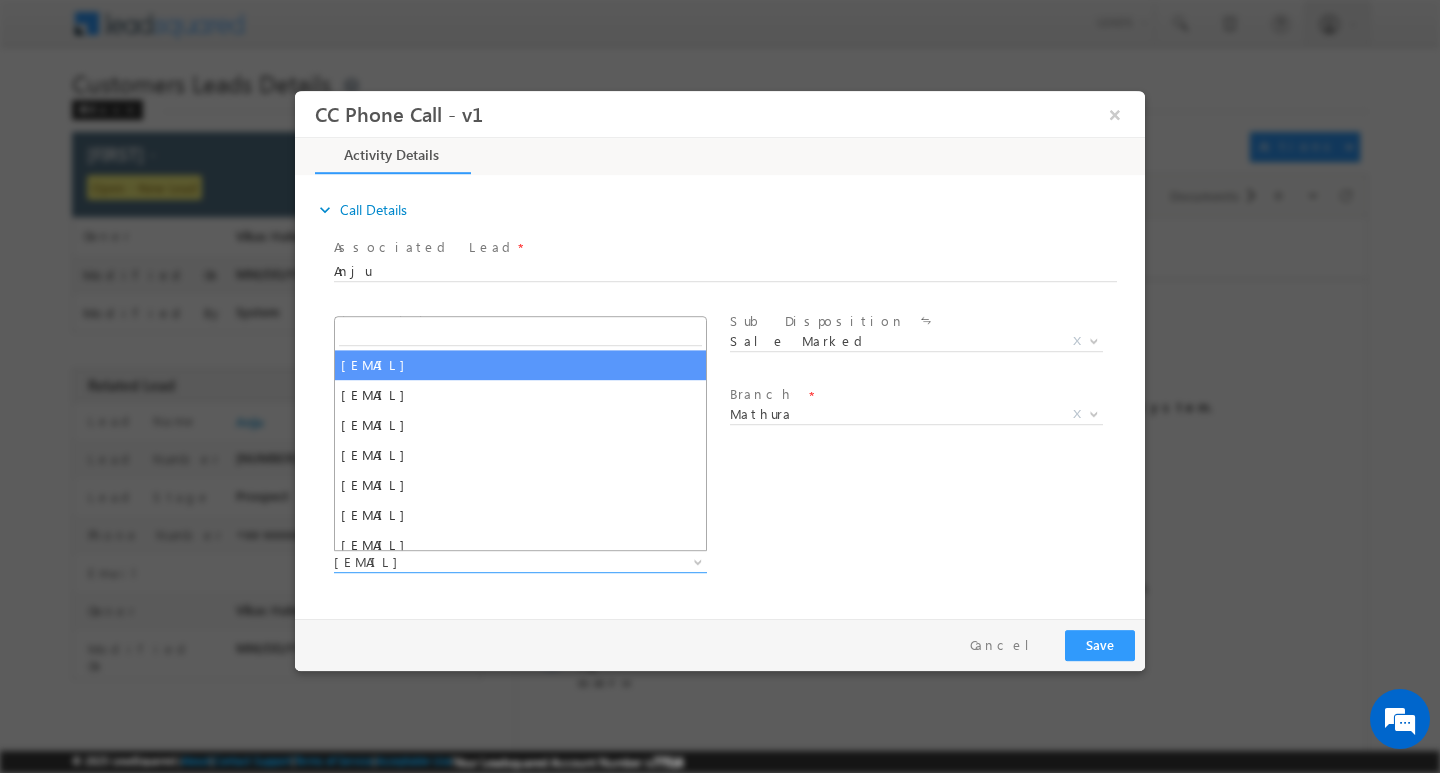 click at bounding box center (520, 332) 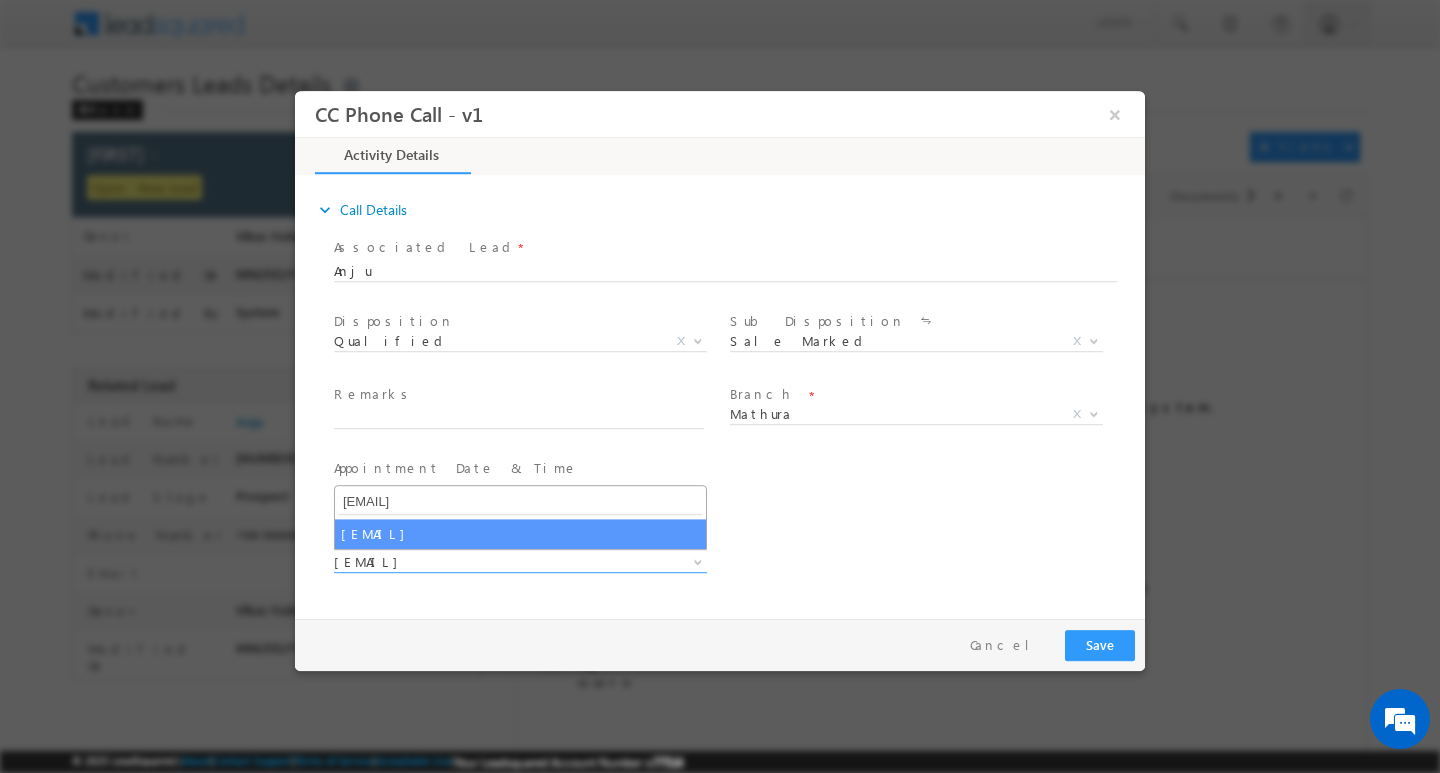 type on "[EMAIL]" 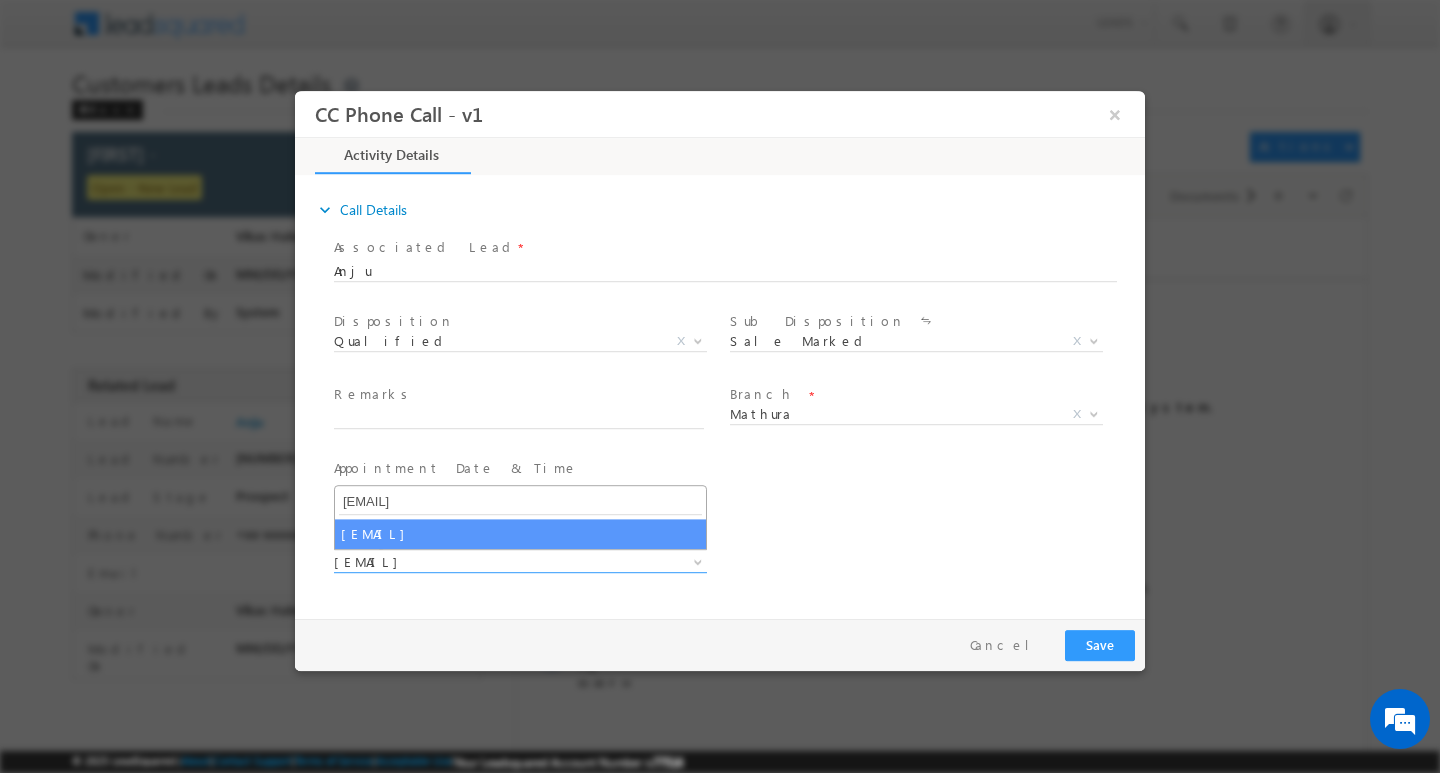 select on "[EMAIL]" 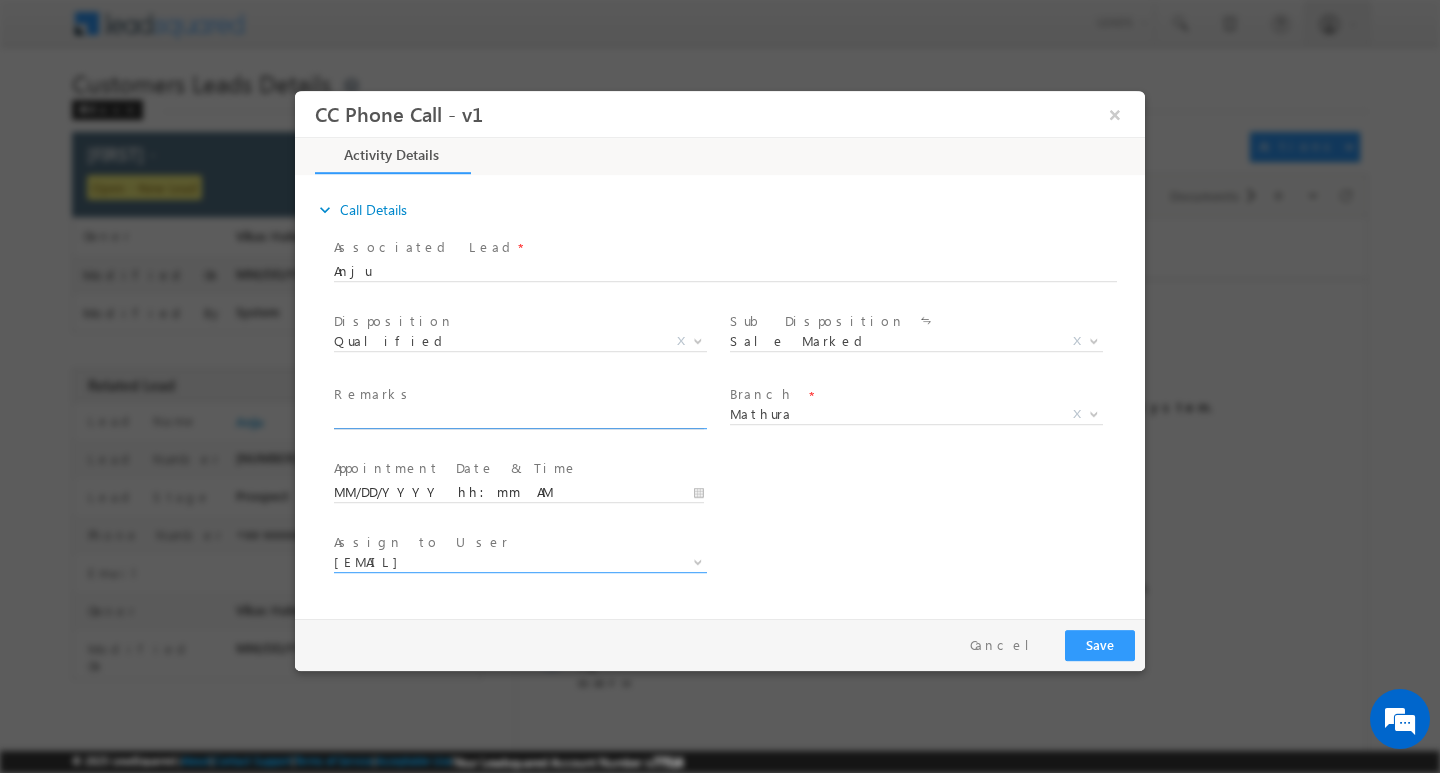 click at bounding box center [519, 418] 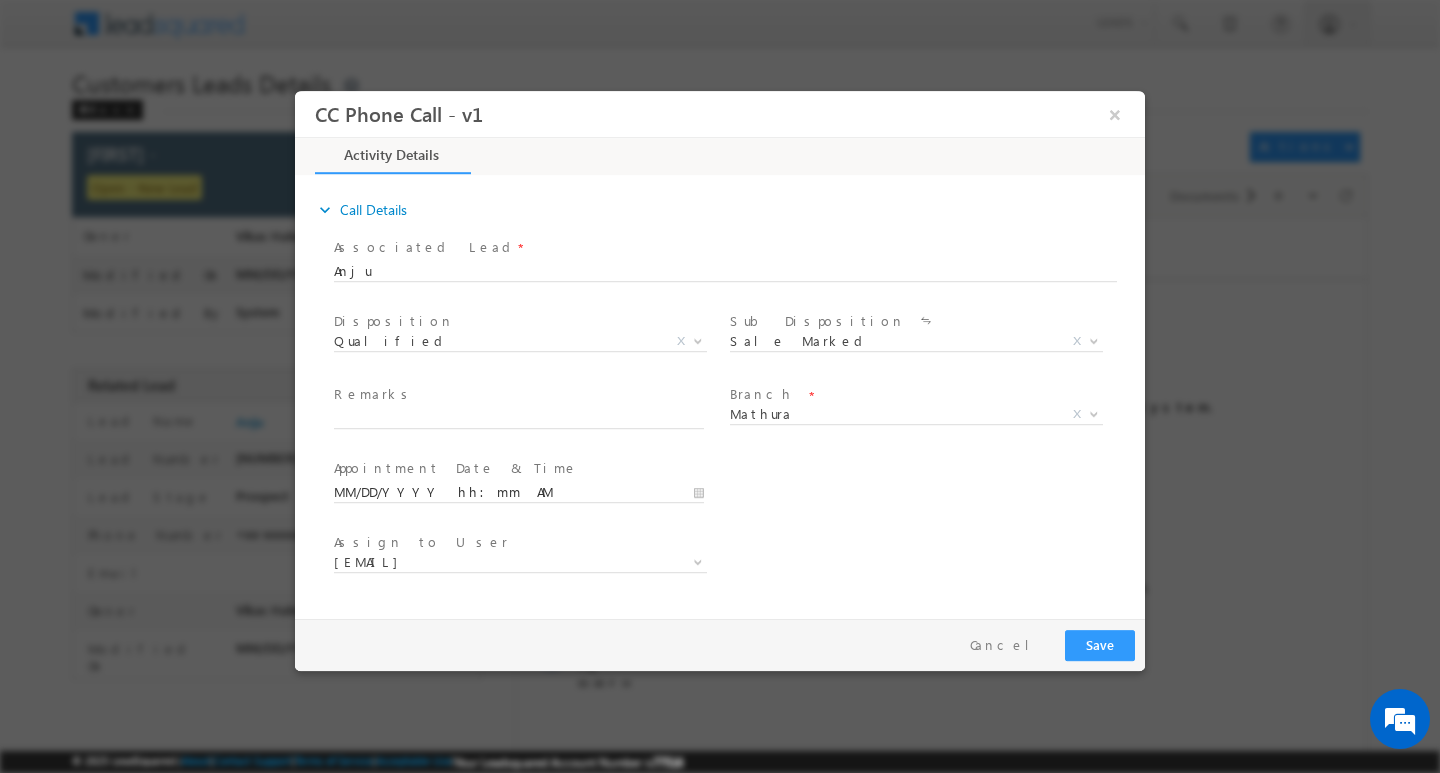 click on "Remarks
*" at bounding box center (518, 395) 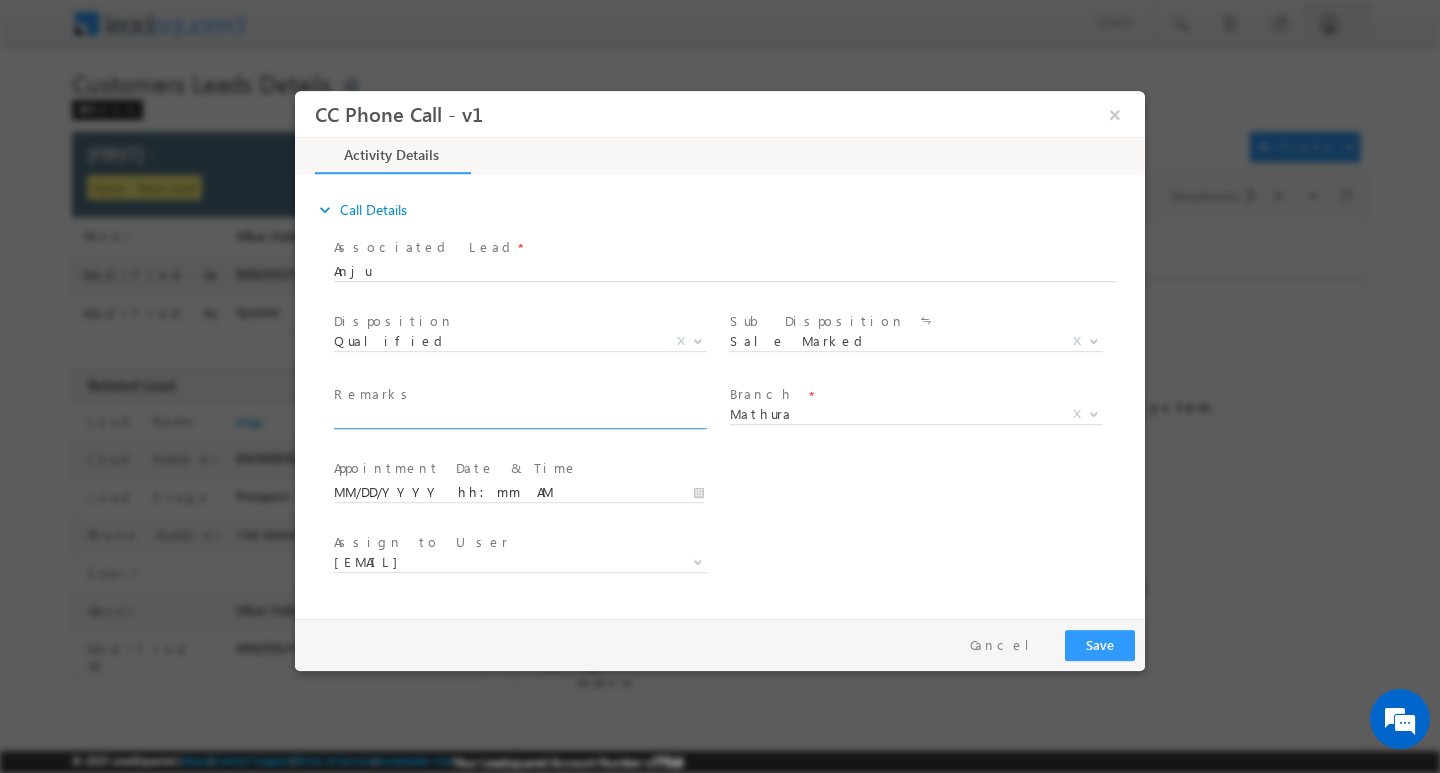 click at bounding box center (519, 418) 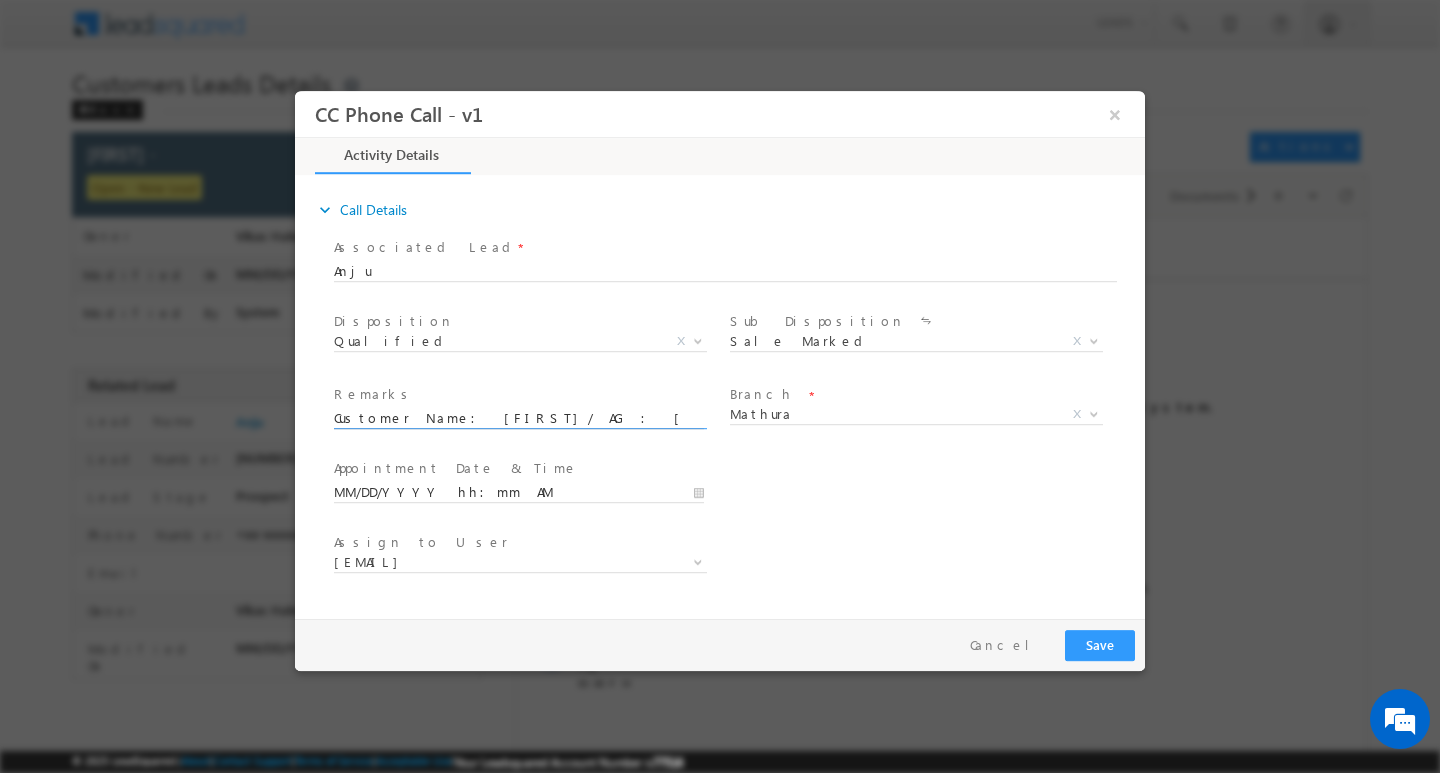 scroll, scrollTop: 0, scrollLeft: 985, axis: horizontal 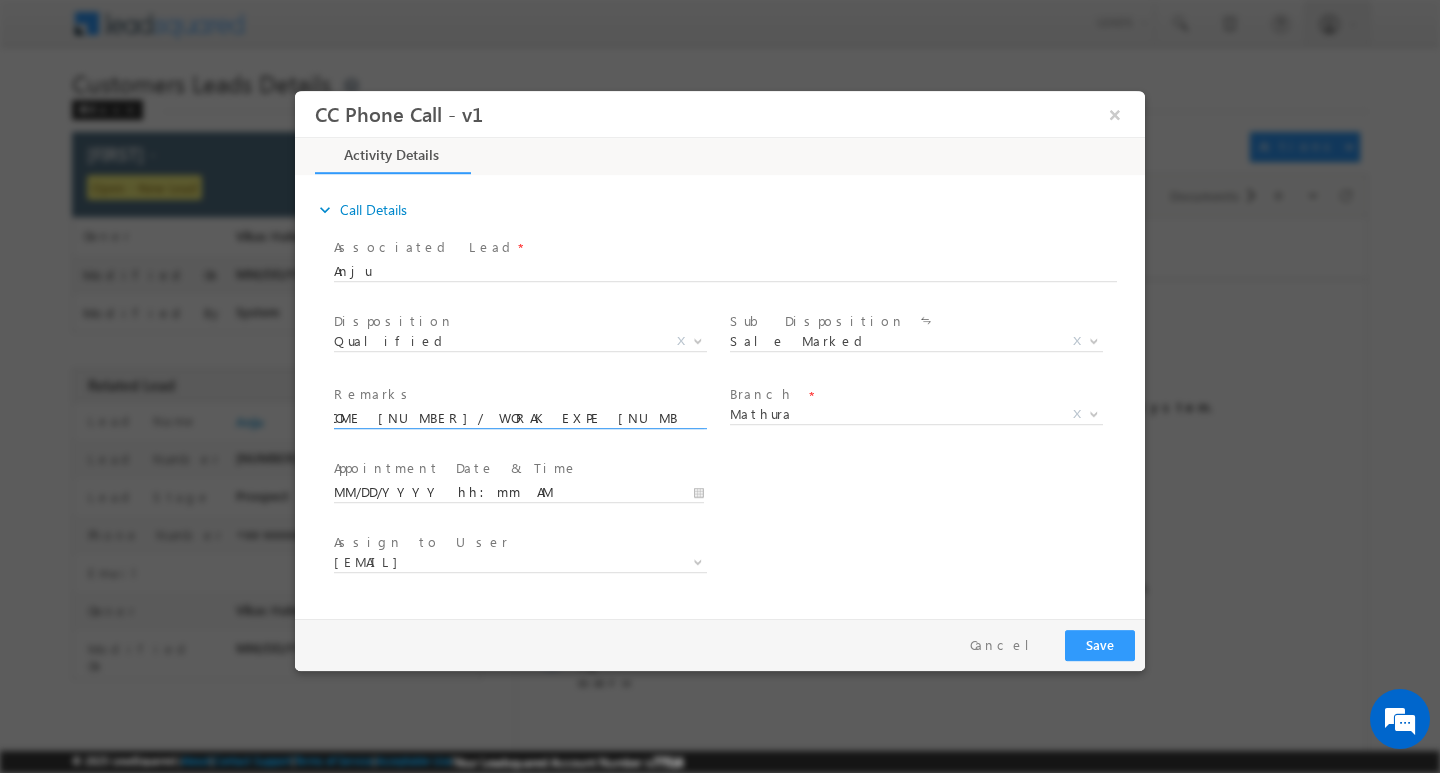 type on "Customer Name: [FIRST]/ AG : [NUMBER]/  CO JOB / :AAP  PRSHURAM / AG [NUMBER]/MOTHE INCOME [NUMBER]/ WORAK EXPE [NUMBER]Y  PROPERTY TYPE TYPE / GP LOAN TYPE CONSTRULTION /   LOAN AMOUNT [NUMBER] AAD : [CITY] : [CITY] / NEARST  SHI" 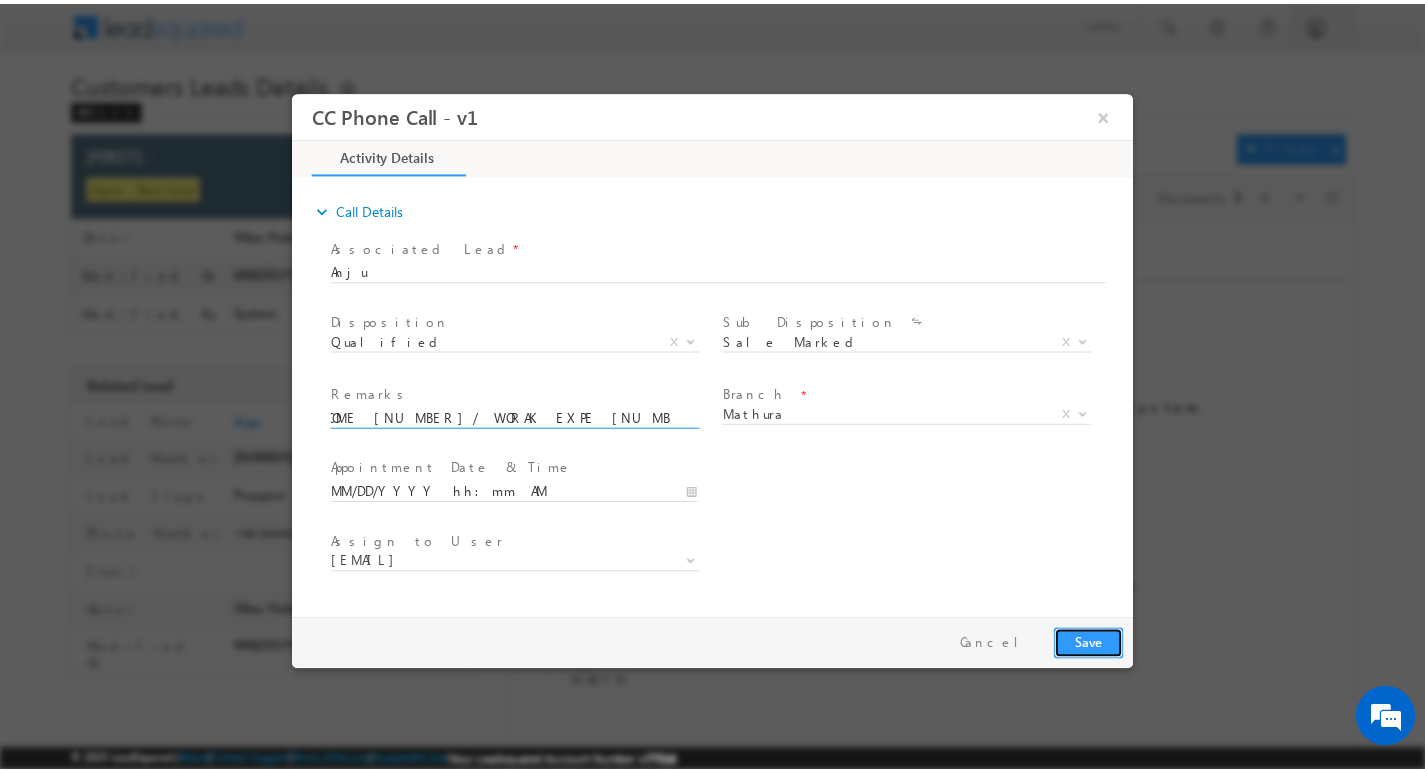 scroll, scrollTop: 0, scrollLeft: 0, axis: both 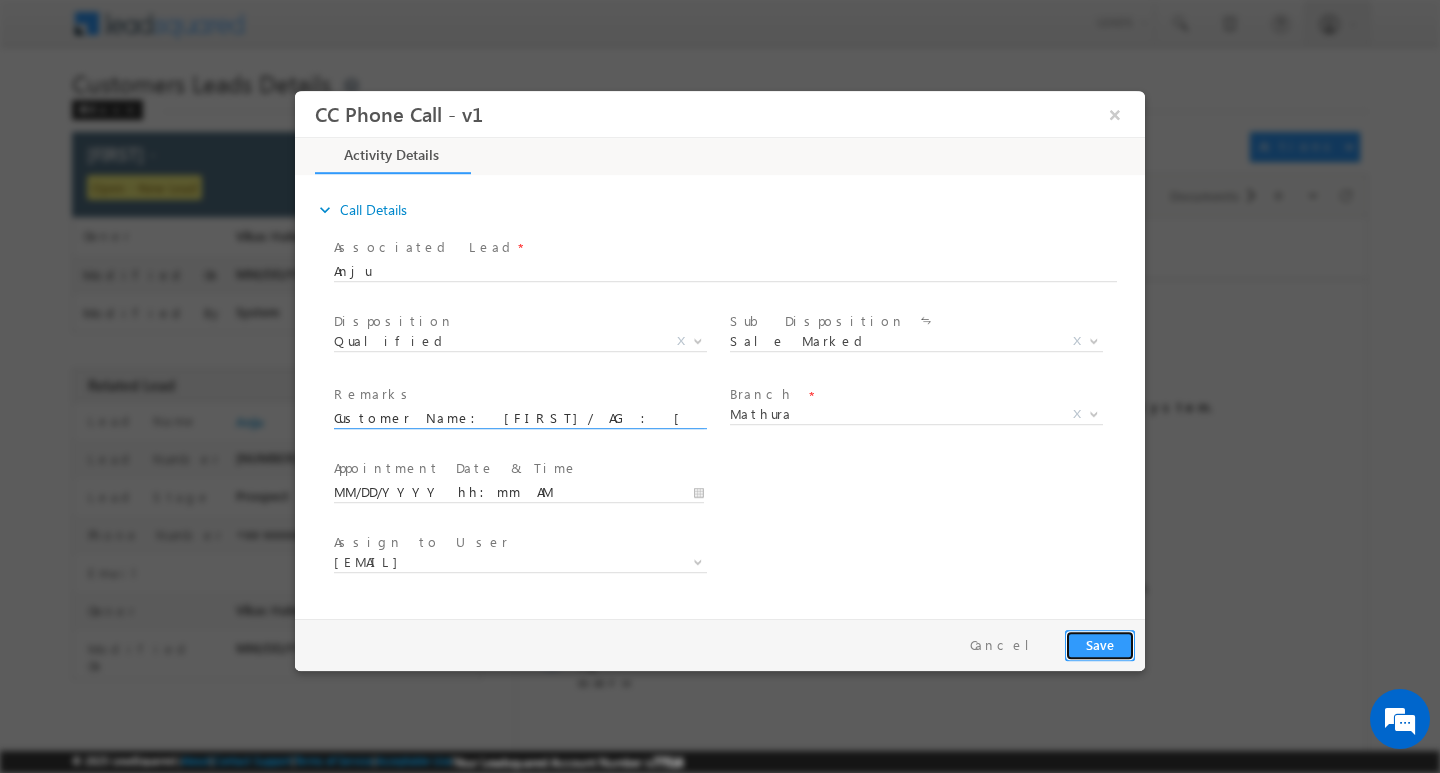 click on "Save" at bounding box center [1100, 644] 